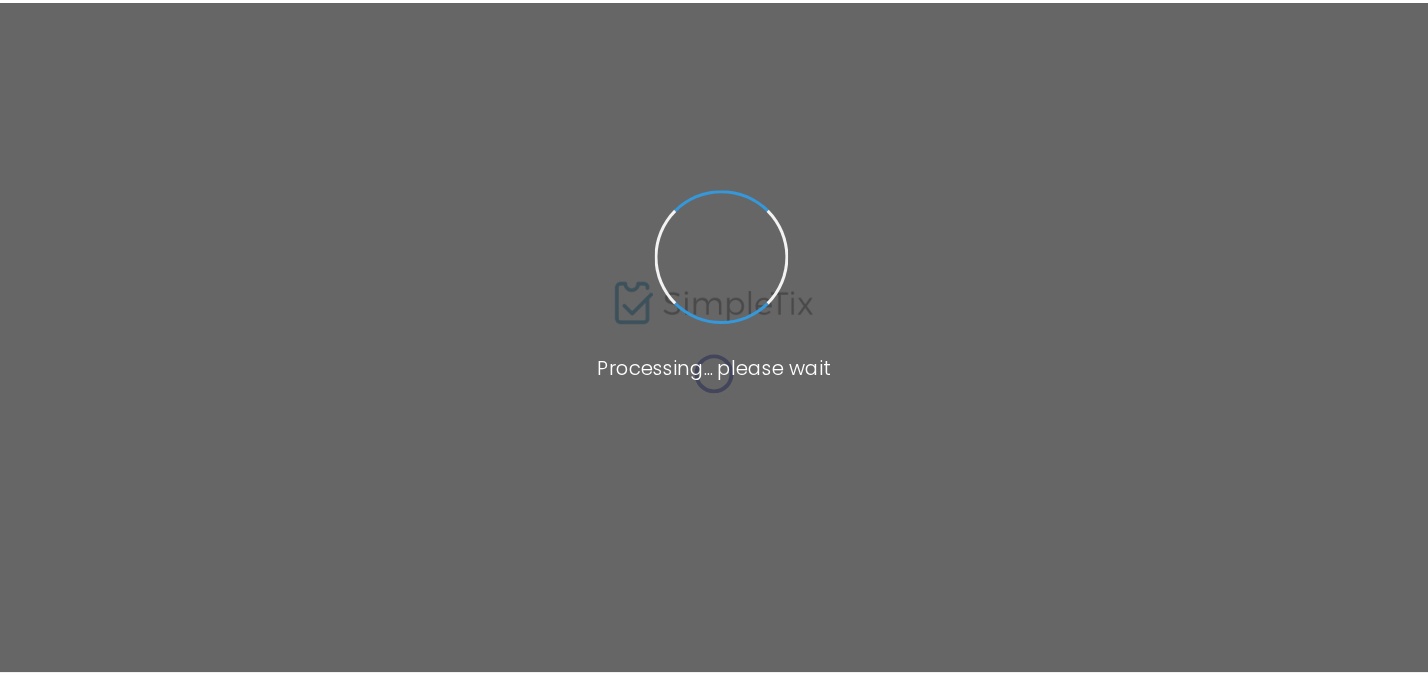 scroll, scrollTop: 0, scrollLeft: 0, axis: both 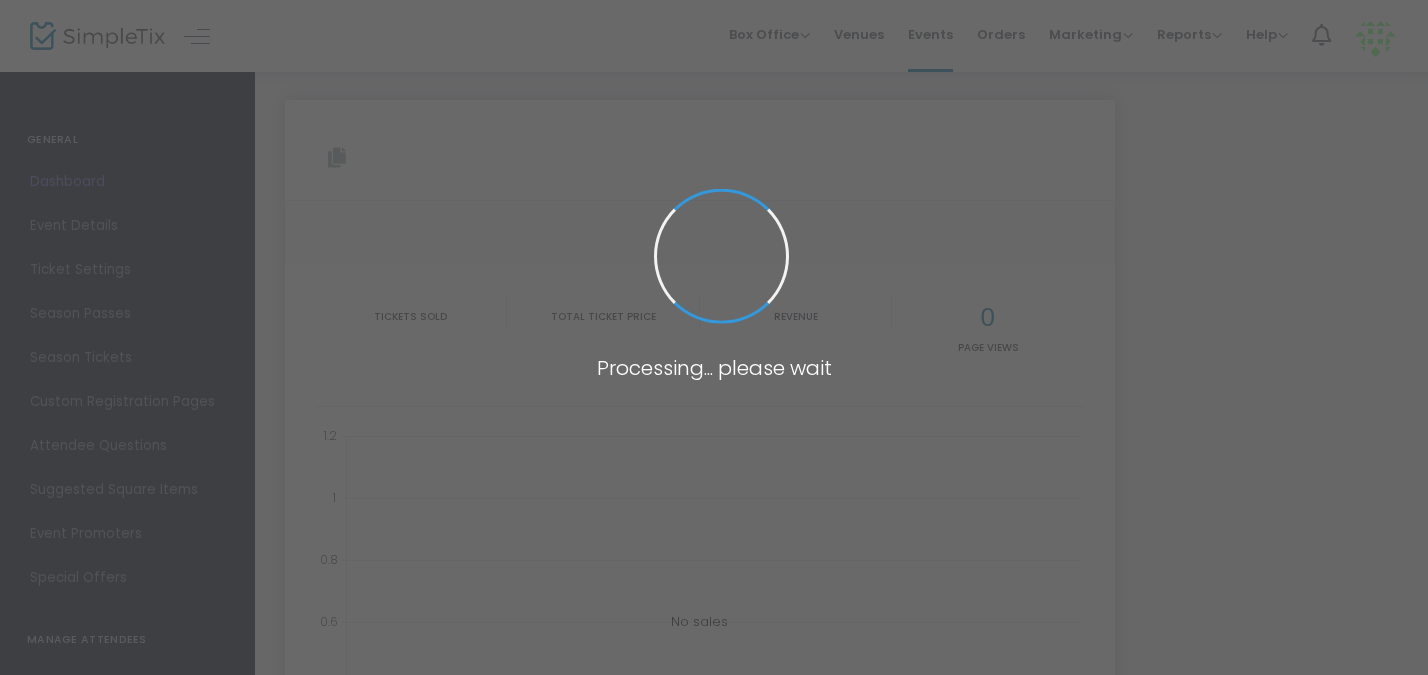 type on "https://www.simpletix.com/e/leash-skills-reactivity-workshop-tickets-227548" 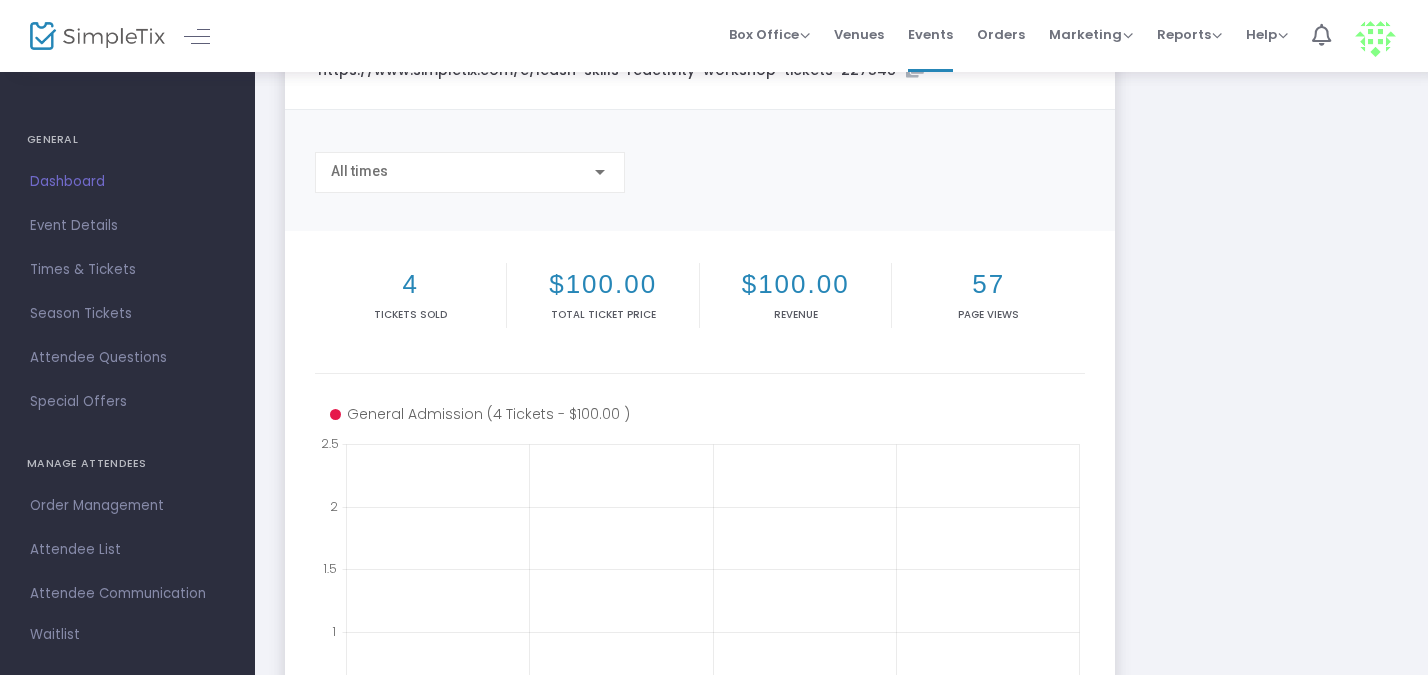 scroll, scrollTop: 0, scrollLeft: 0, axis: both 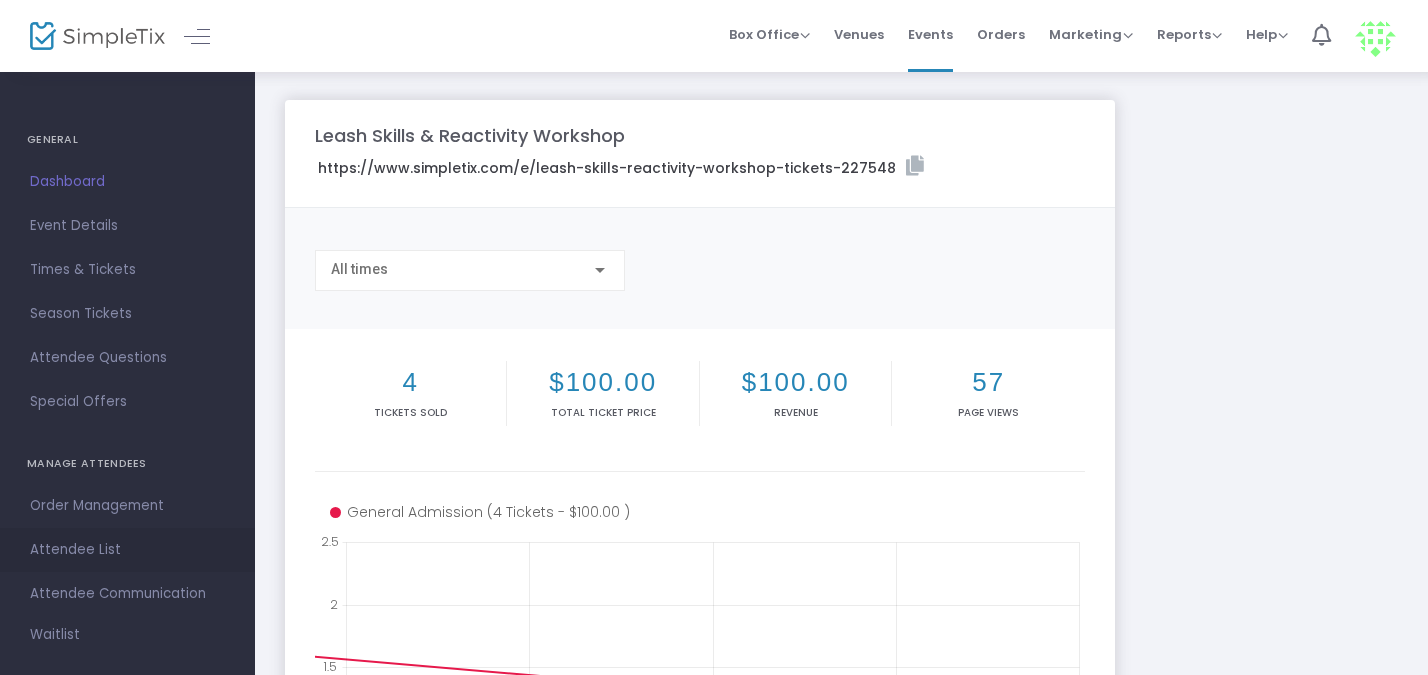 click on "Attendee List" at bounding box center (127, 550) 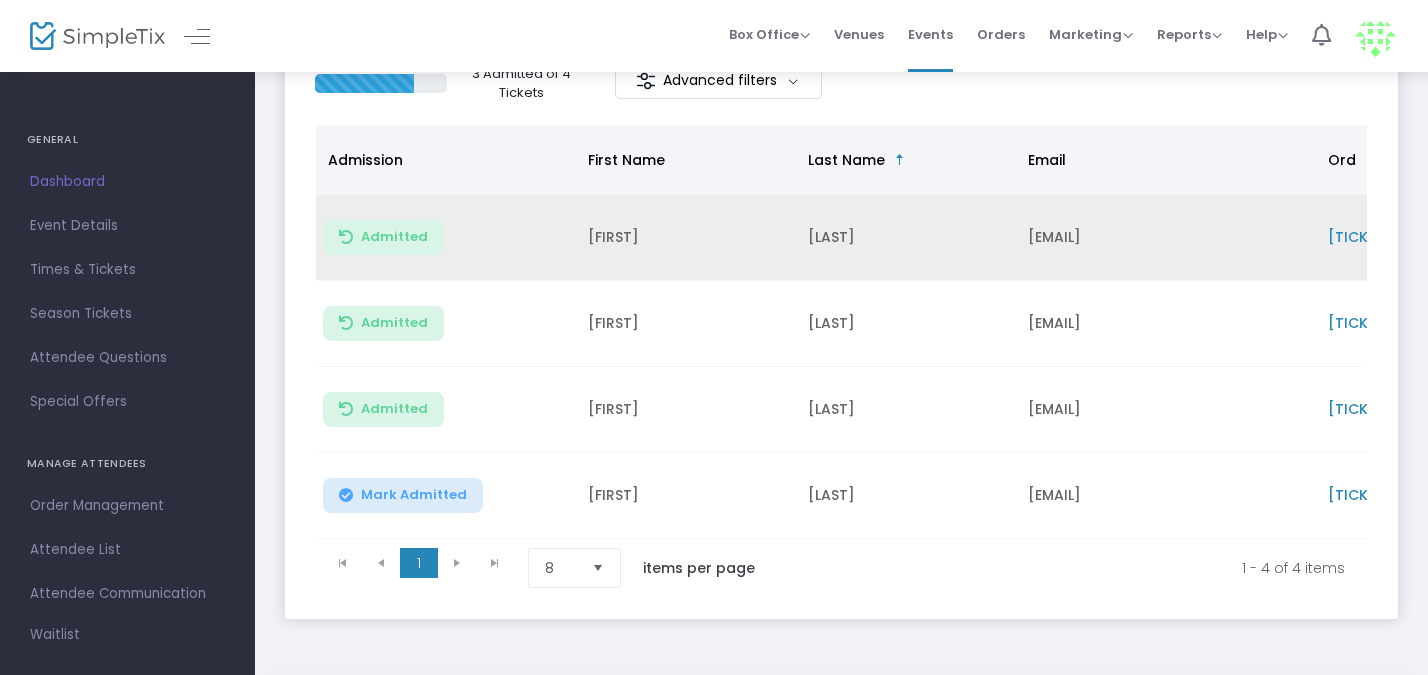 scroll, scrollTop: 200, scrollLeft: 0, axis: vertical 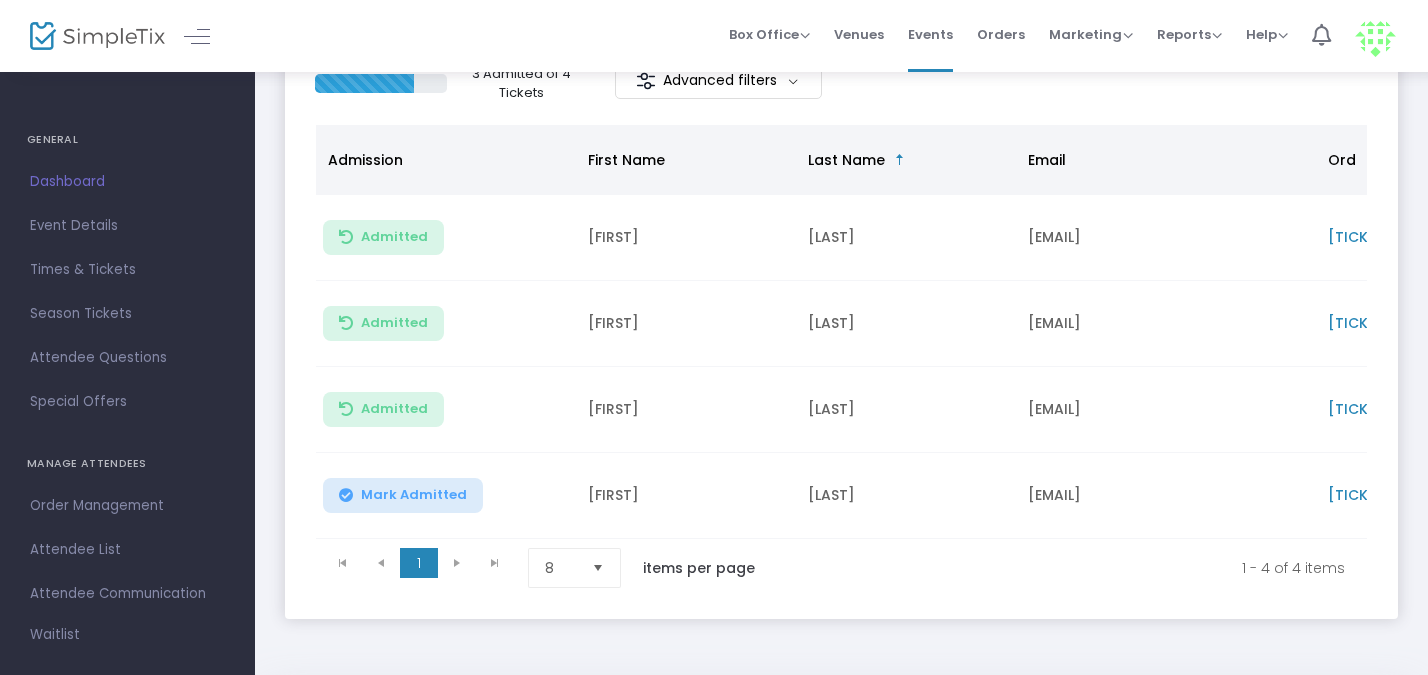 click 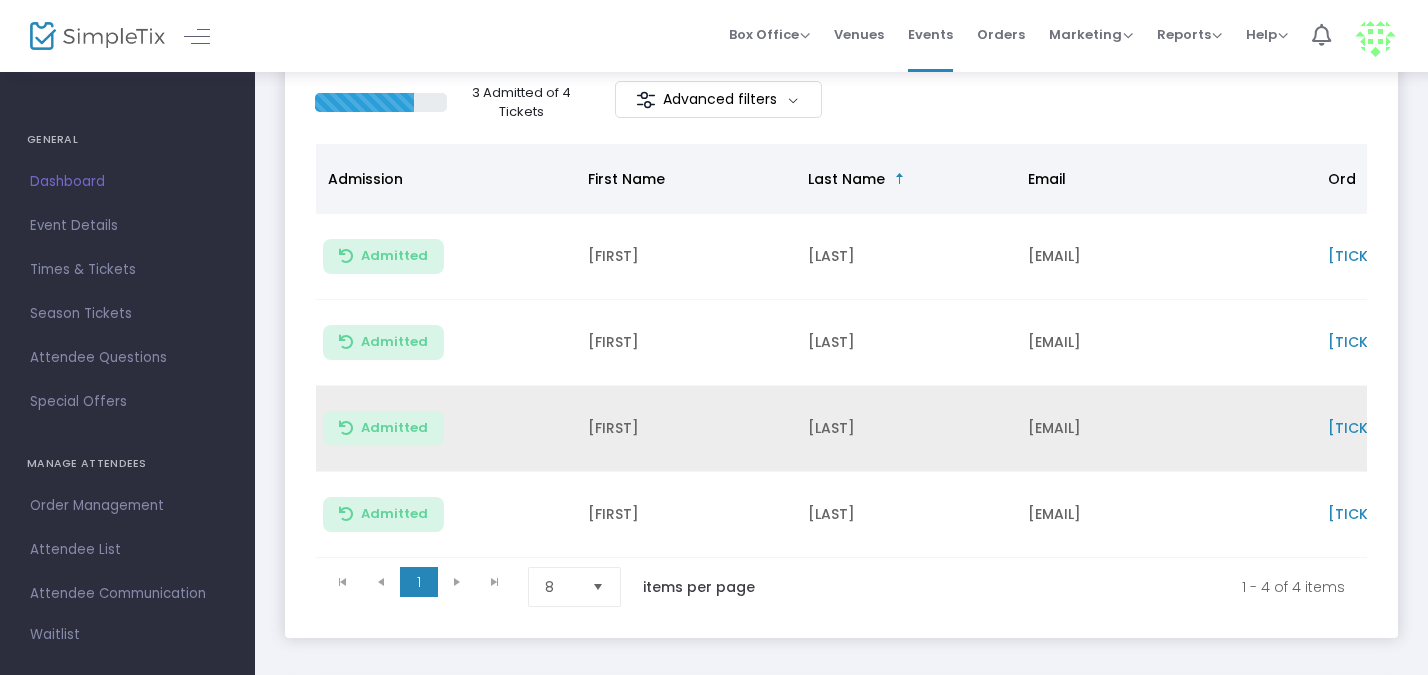 scroll, scrollTop: 178, scrollLeft: 0, axis: vertical 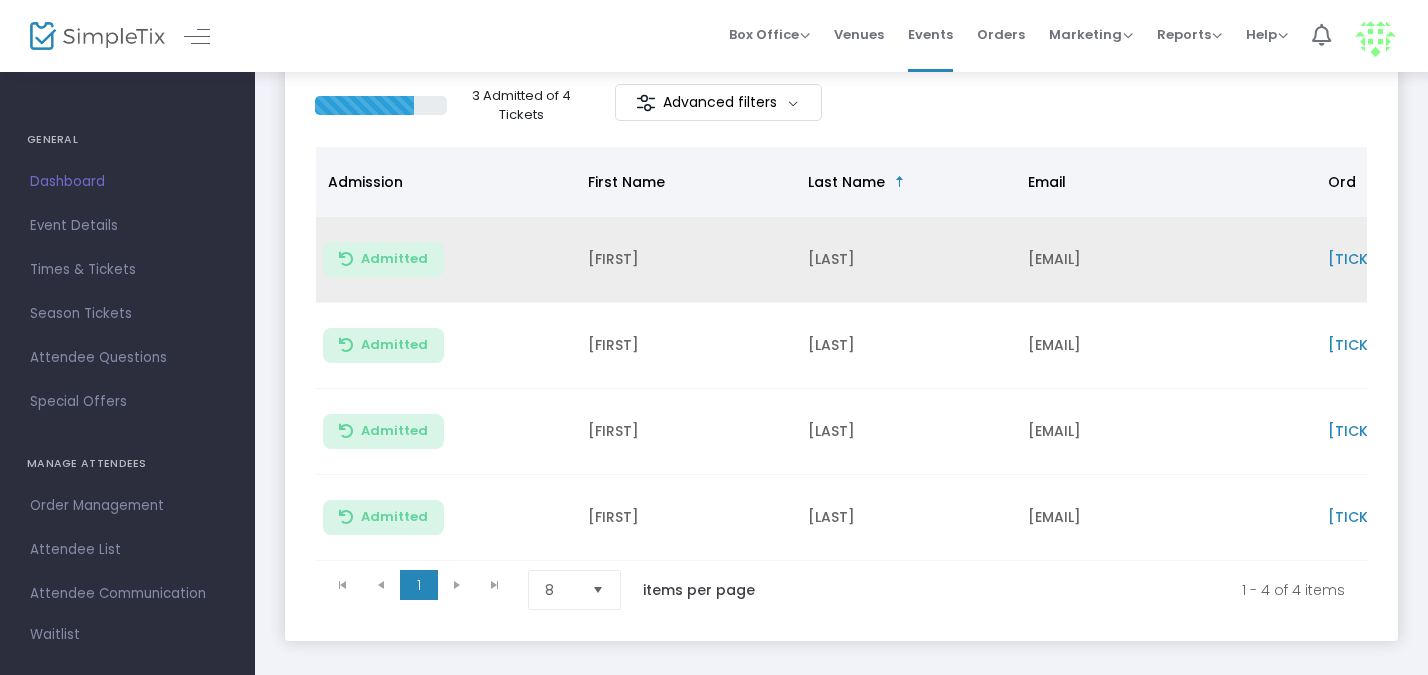 click on "M-DD7C048A-D" 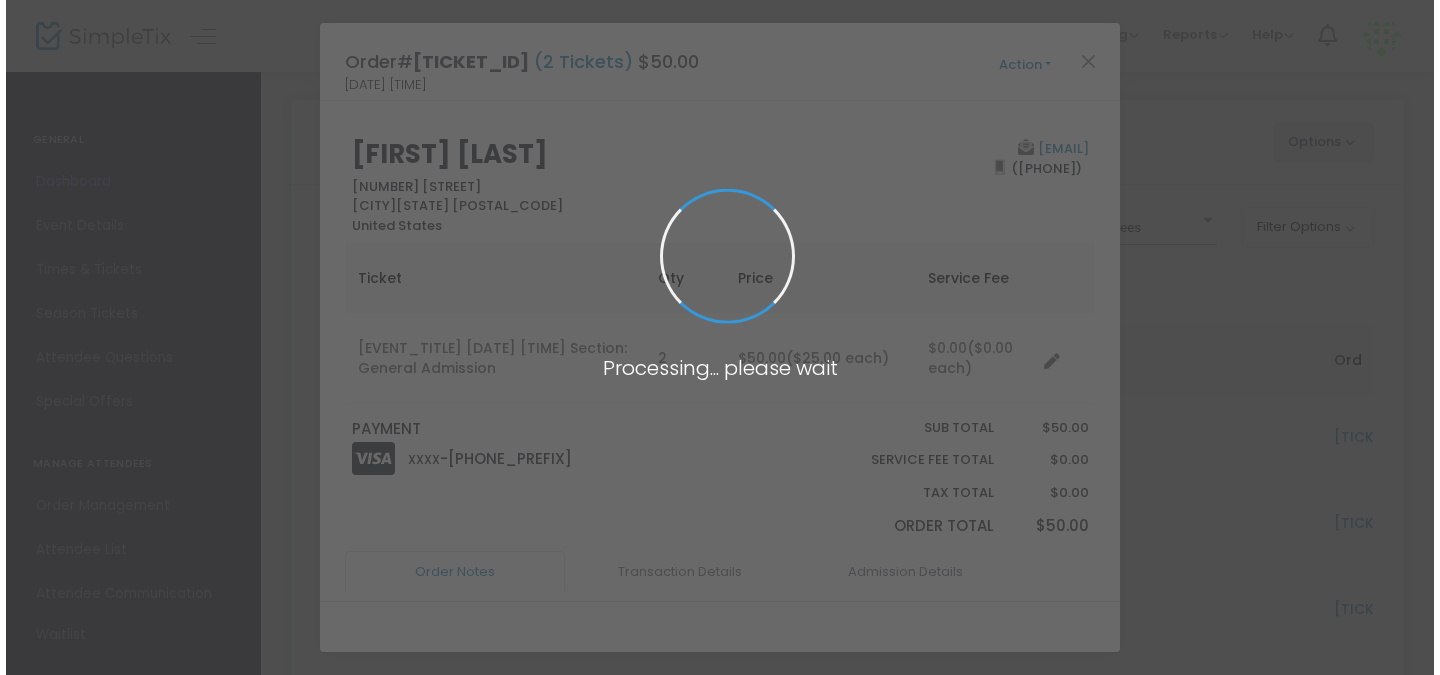 scroll, scrollTop: 0, scrollLeft: 0, axis: both 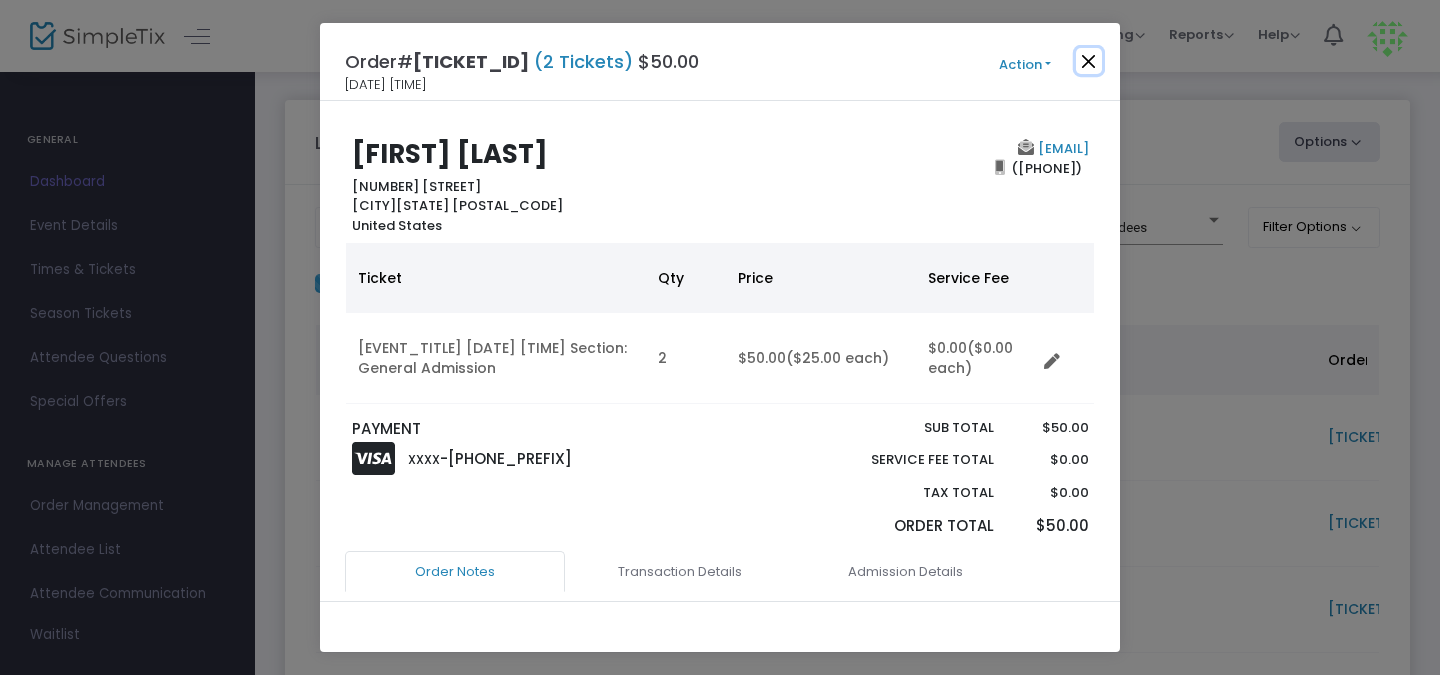click 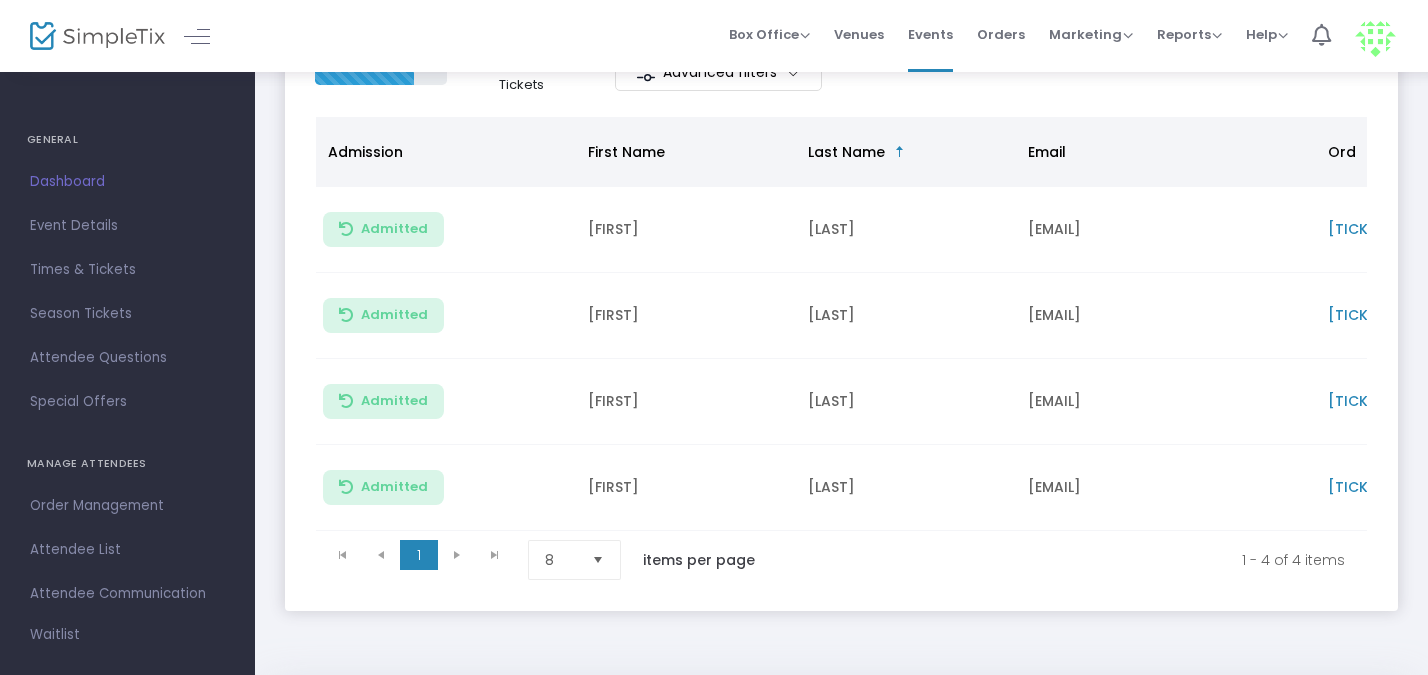 scroll, scrollTop: 206, scrollLeft: 0, axis: vertical 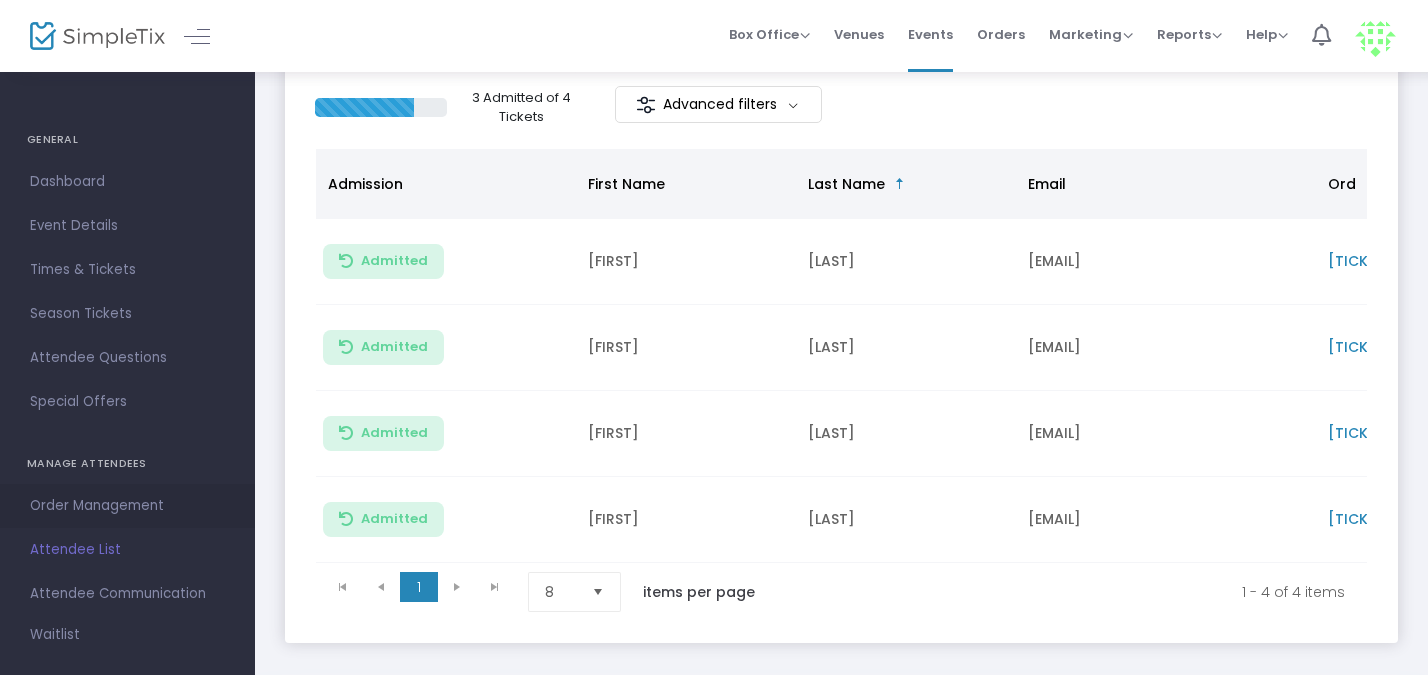 click on "Order Management" at bounding box center [127, 506] 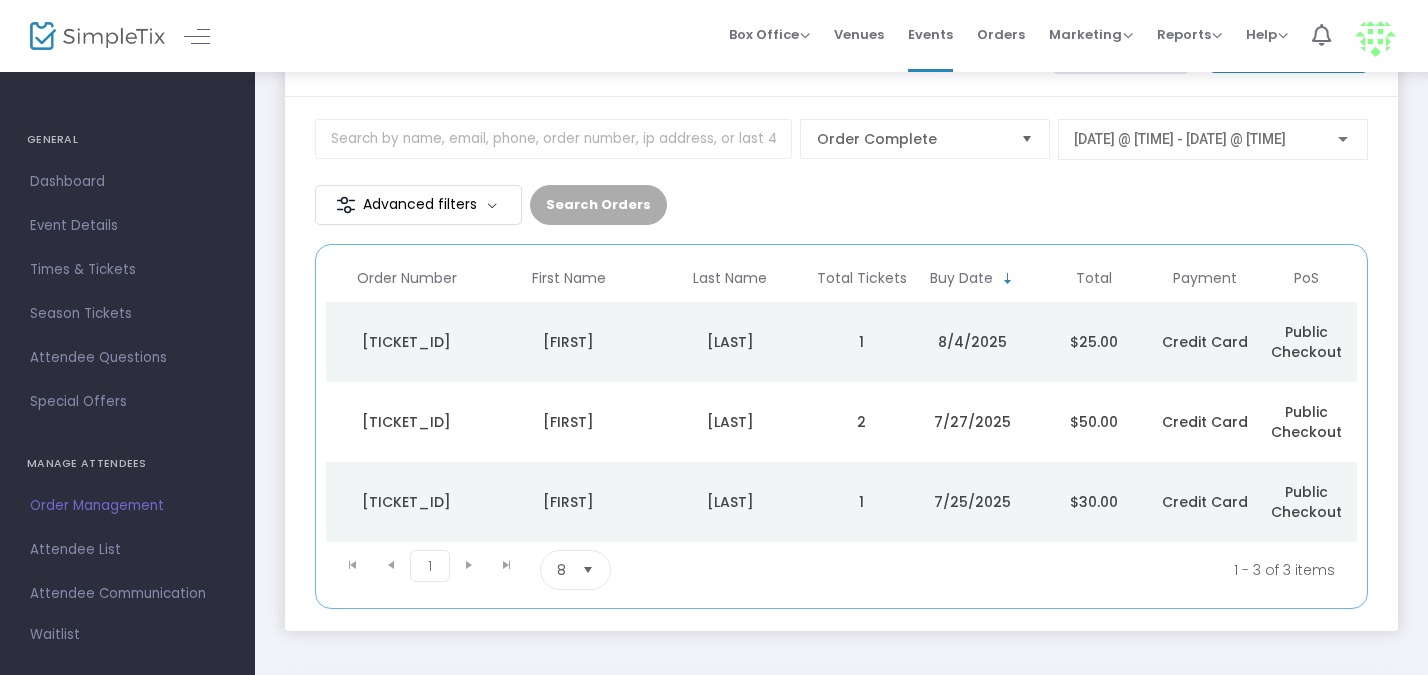 scroll, scrollTop: 0, scrollLeft: 0, axis: both 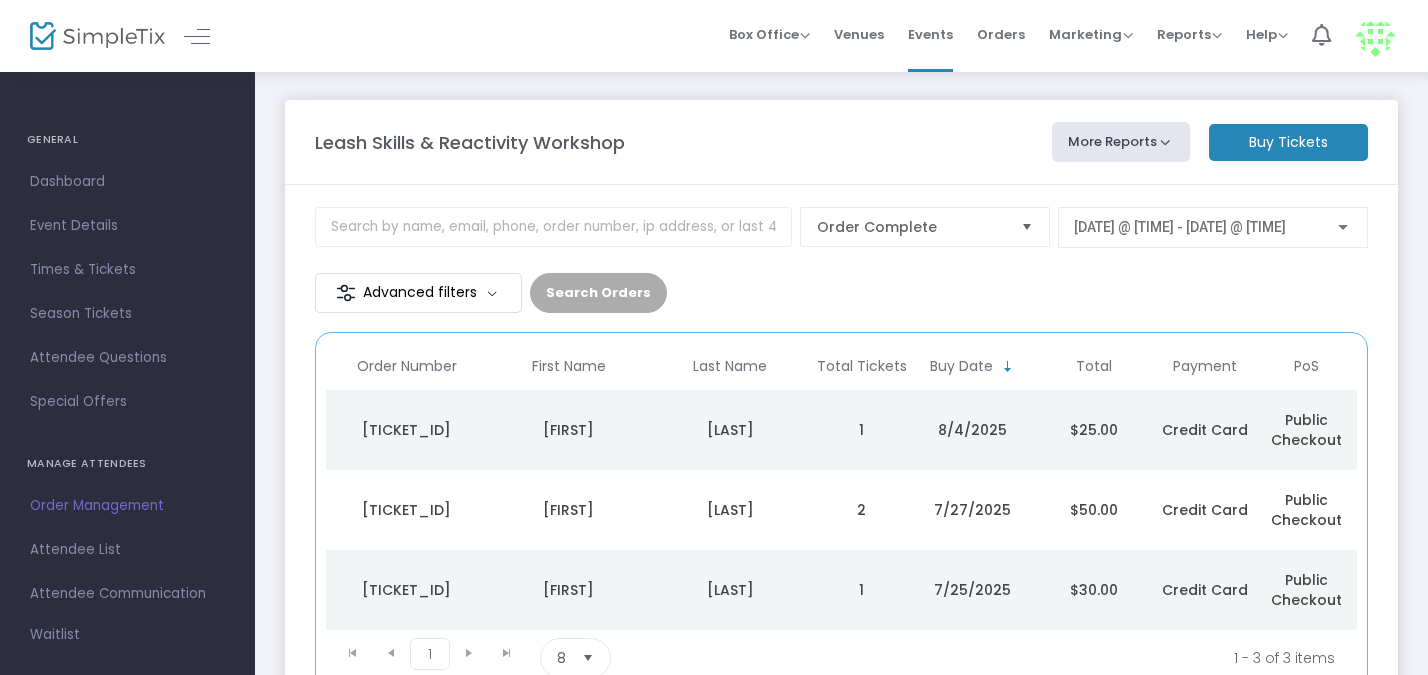 click at bounding box center [1027, 227] 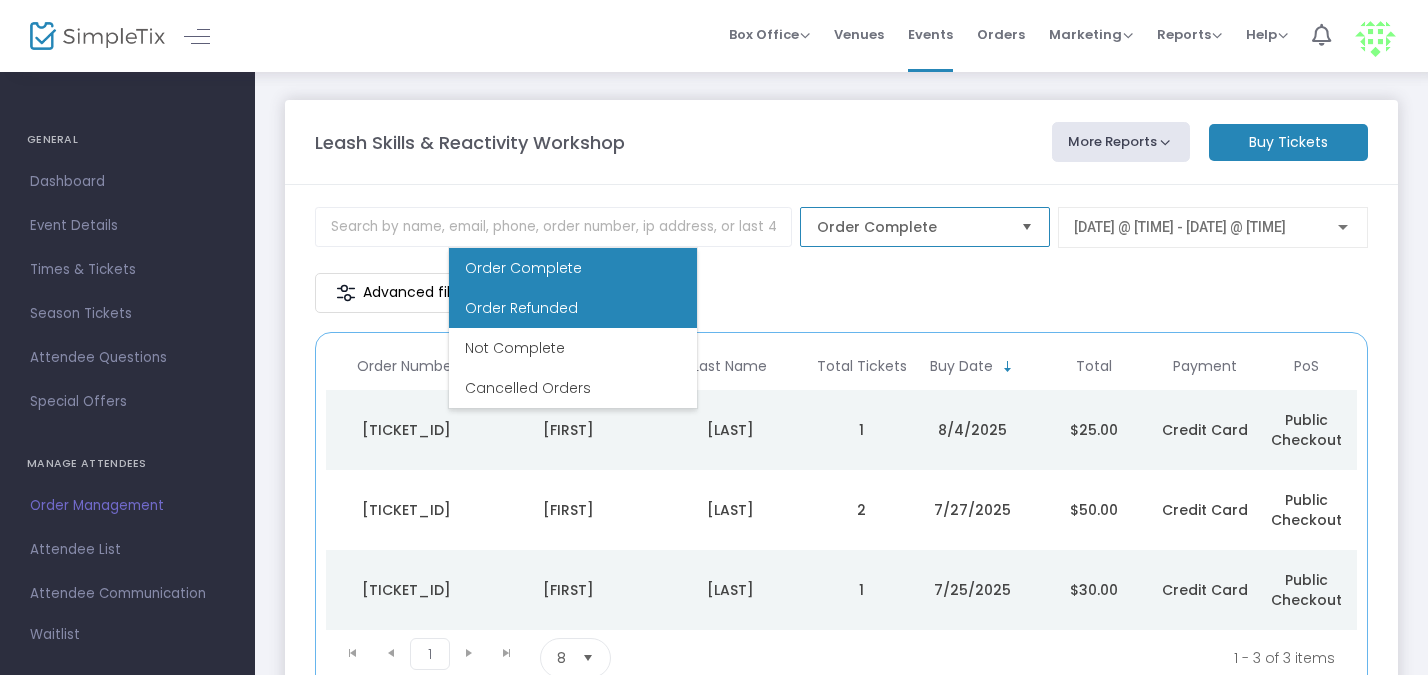 click on "Order Refunded" at bounding box center (573, 308) 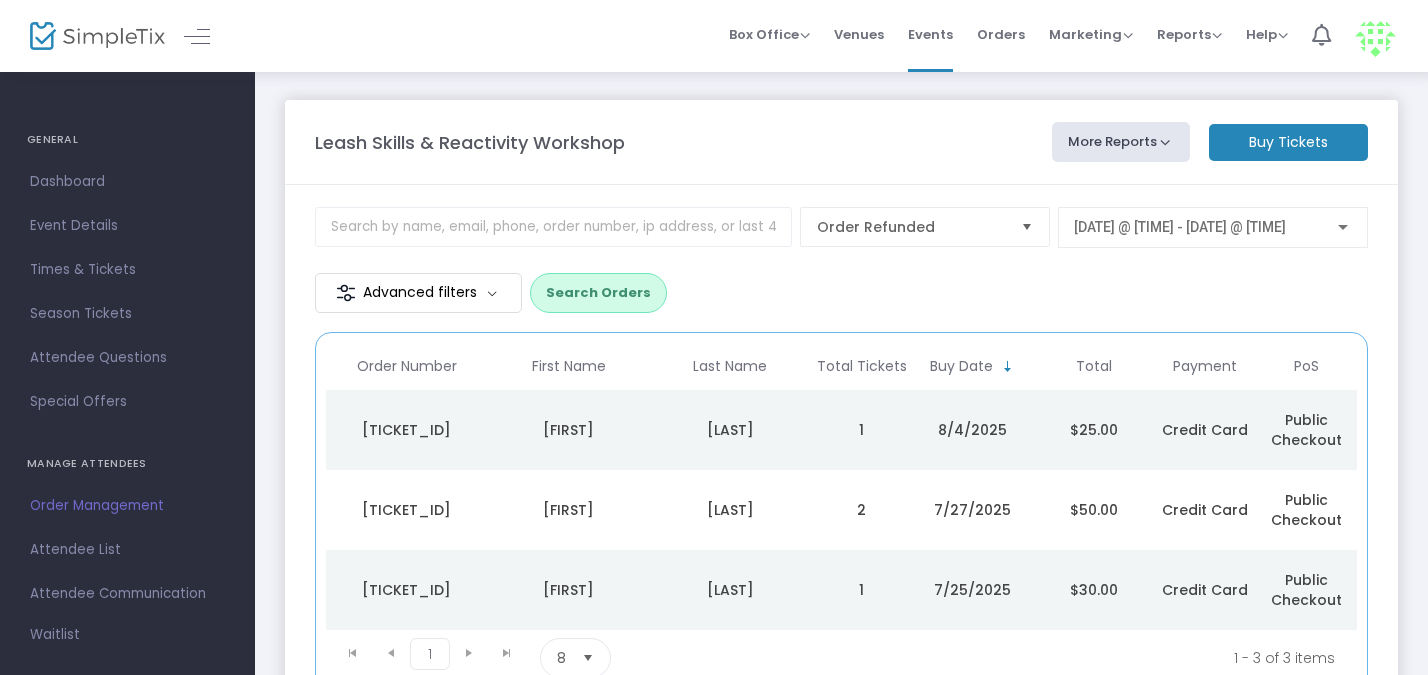 click on "Search Orders" 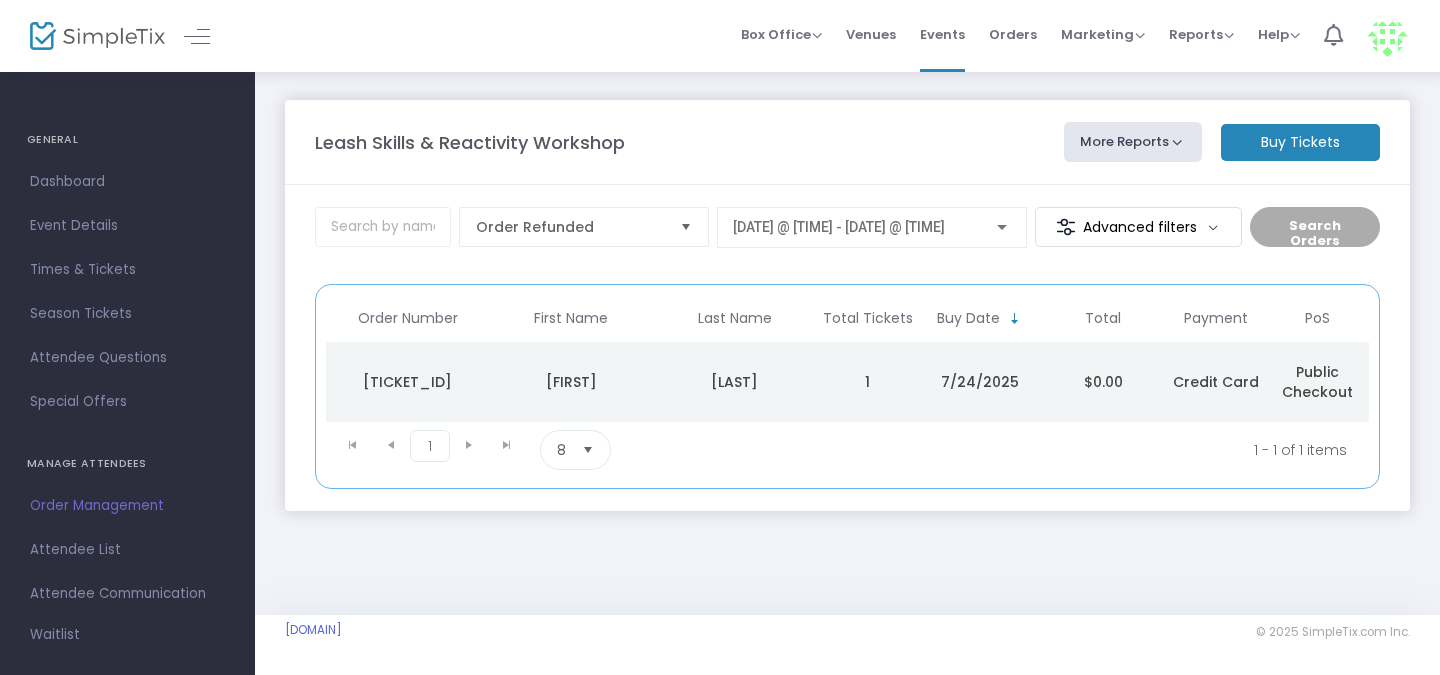 click at bounding box center (686, 227) 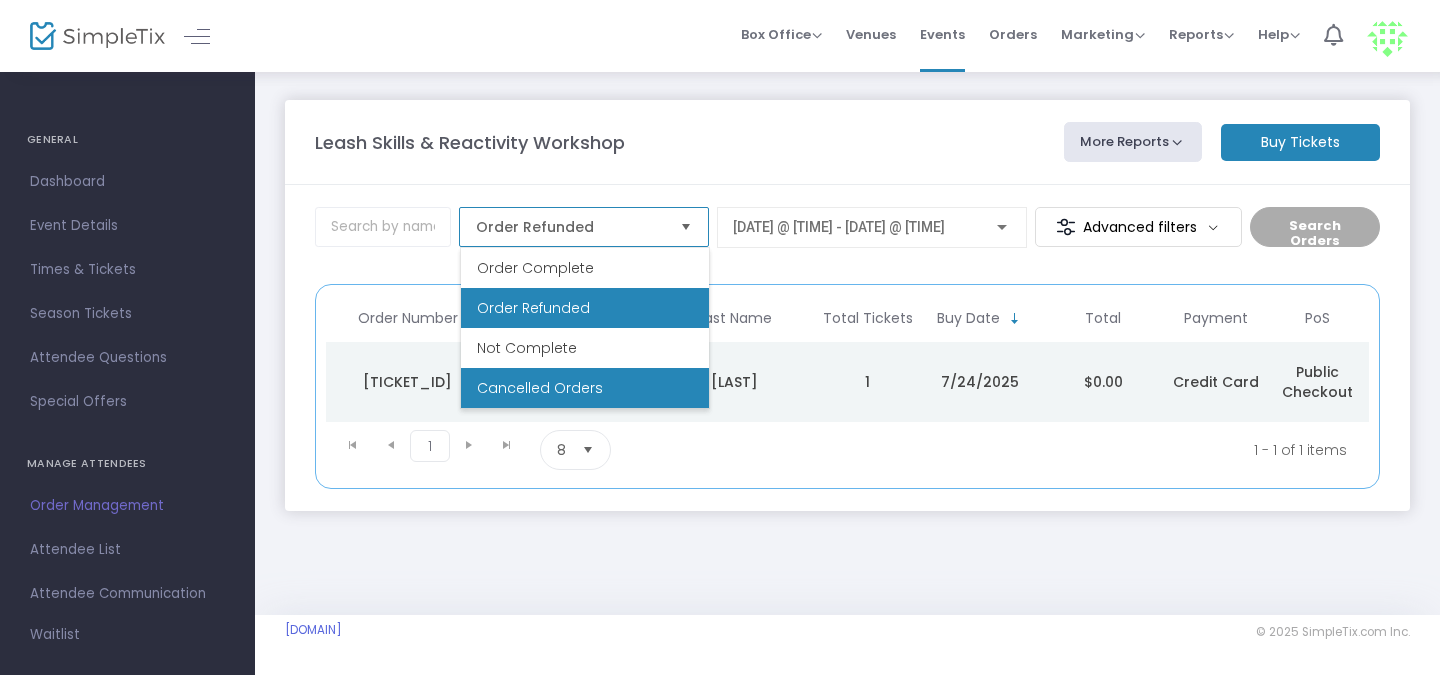click on "Cancelled Orders" at bounding box center [540, 388] 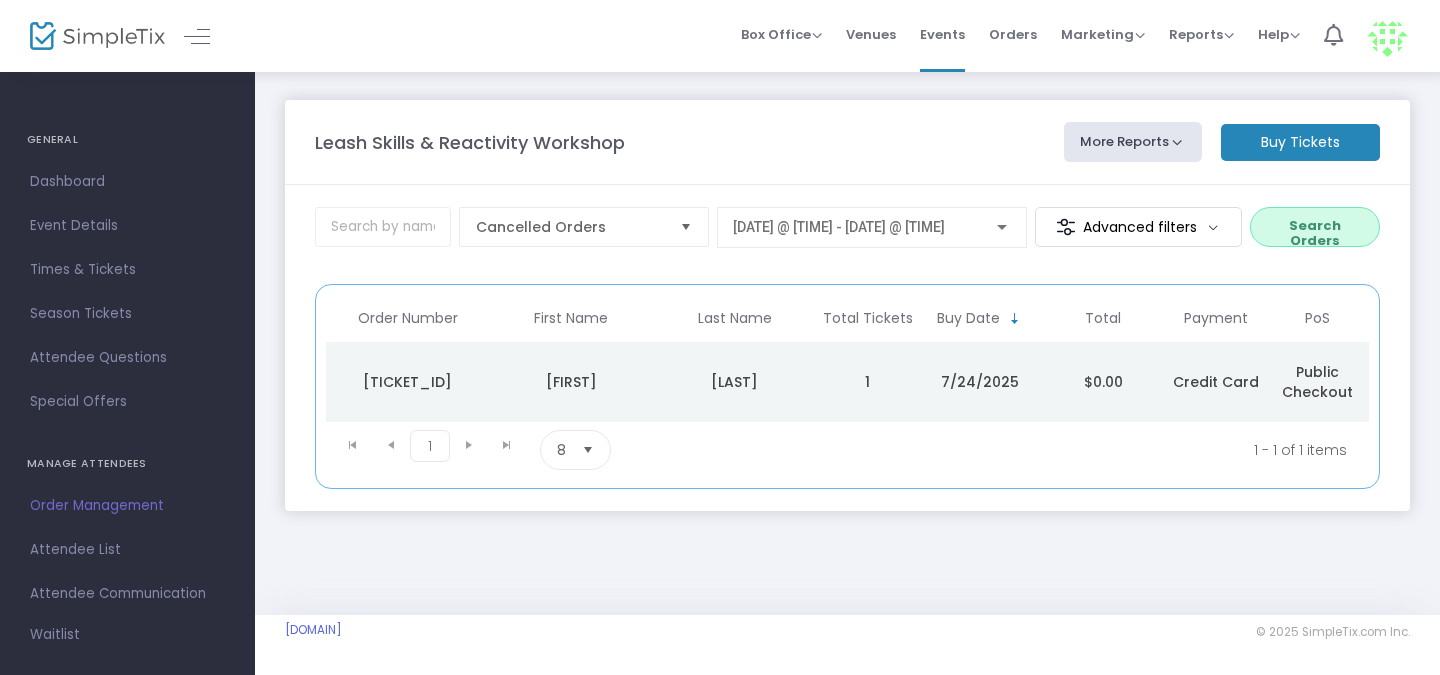 click on "Search Orders" 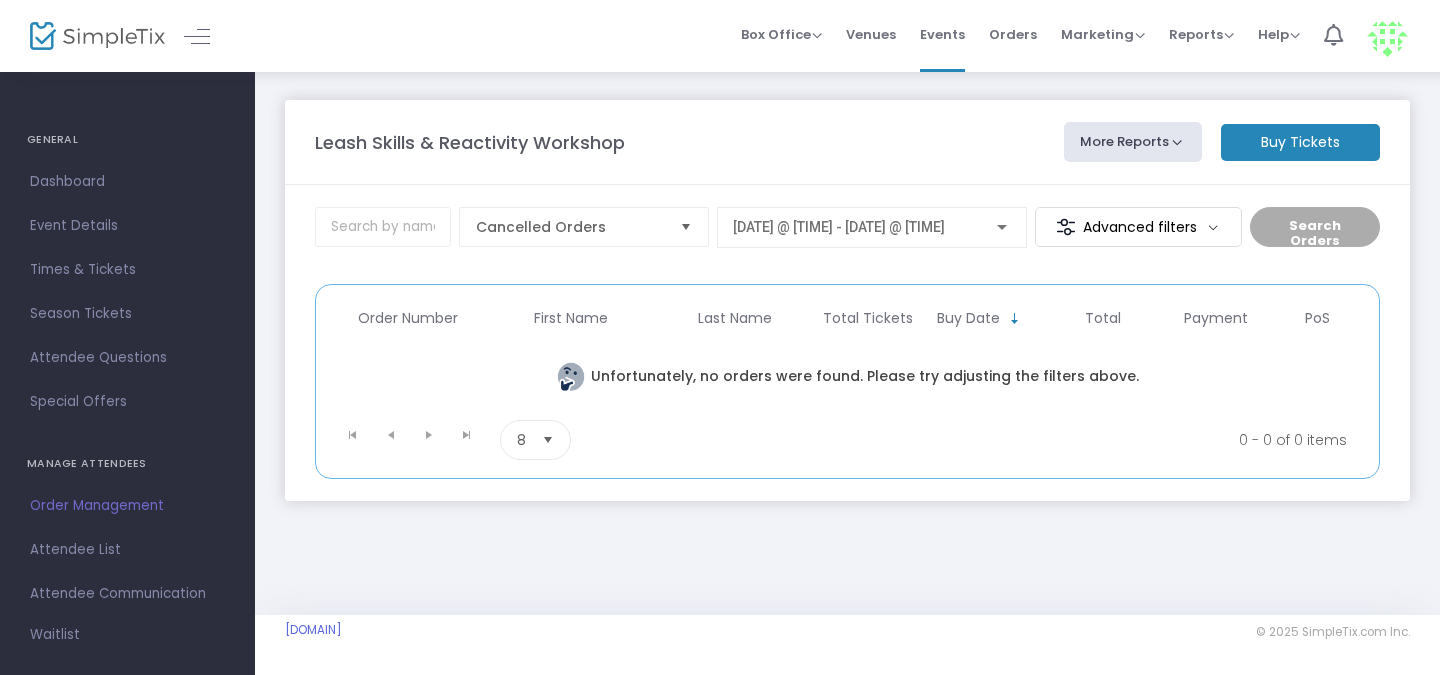 click at bounding box center [686, 227] 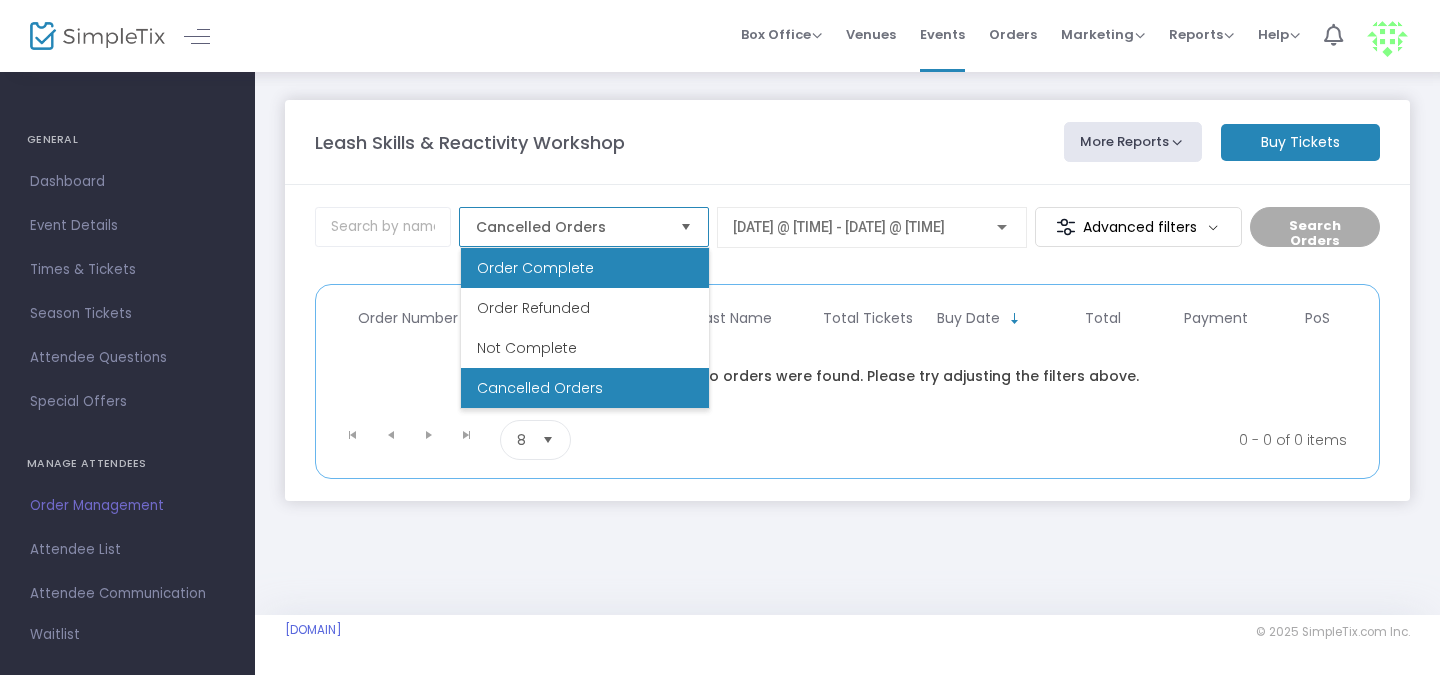 click on "Order Complete" at bounding box center (535, 268) 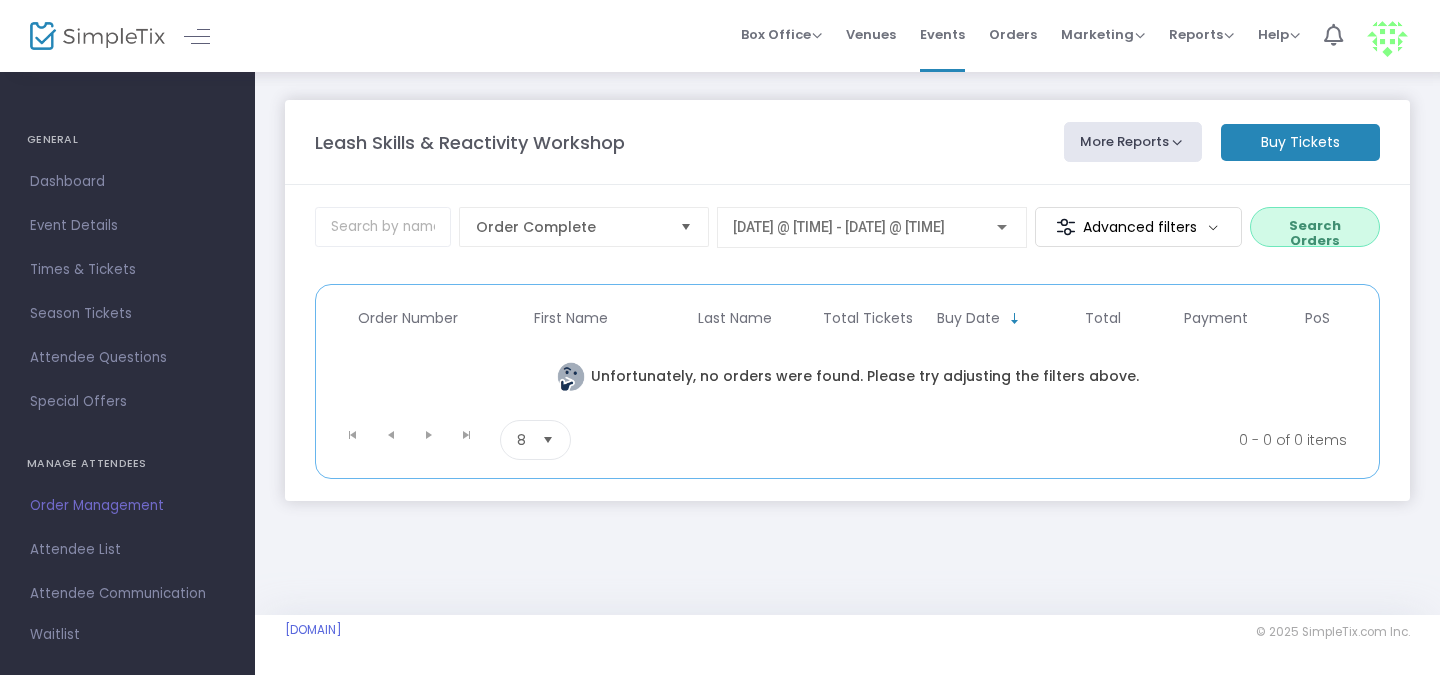 click on "More Reports" 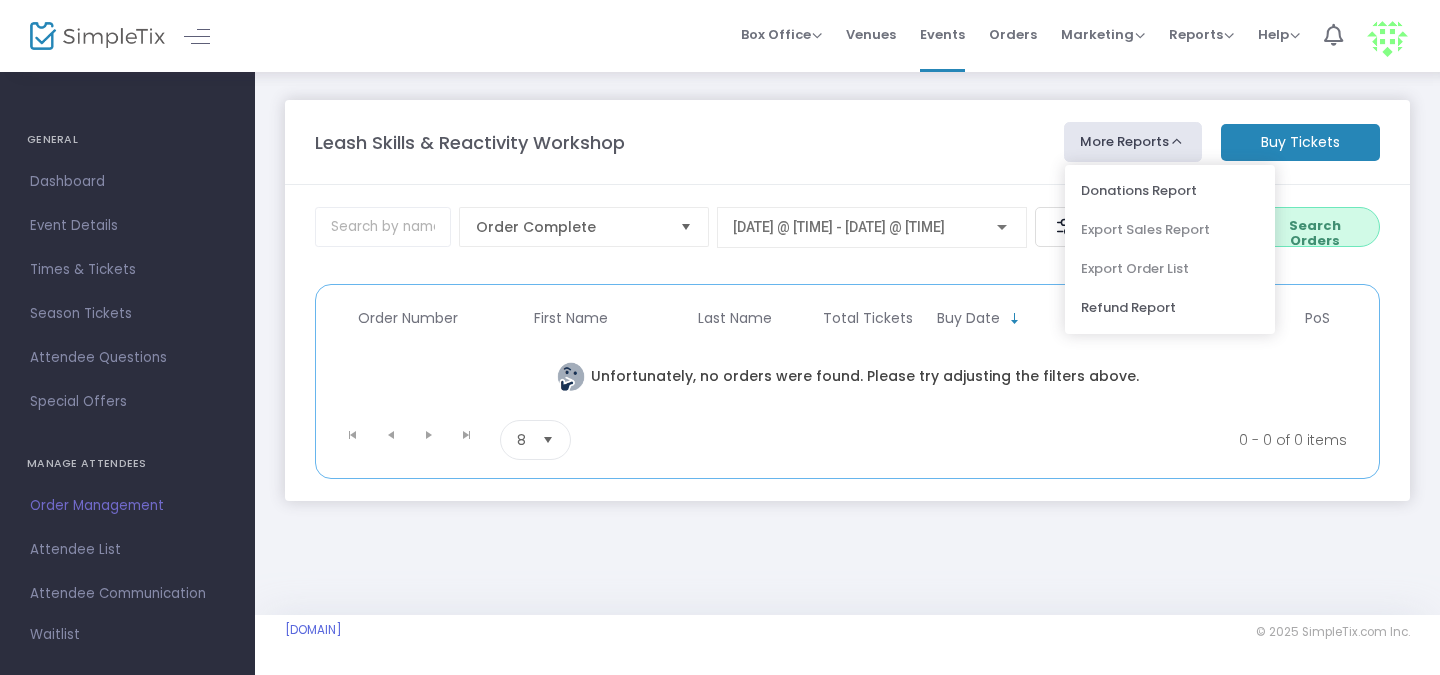 click on "Search Orders" 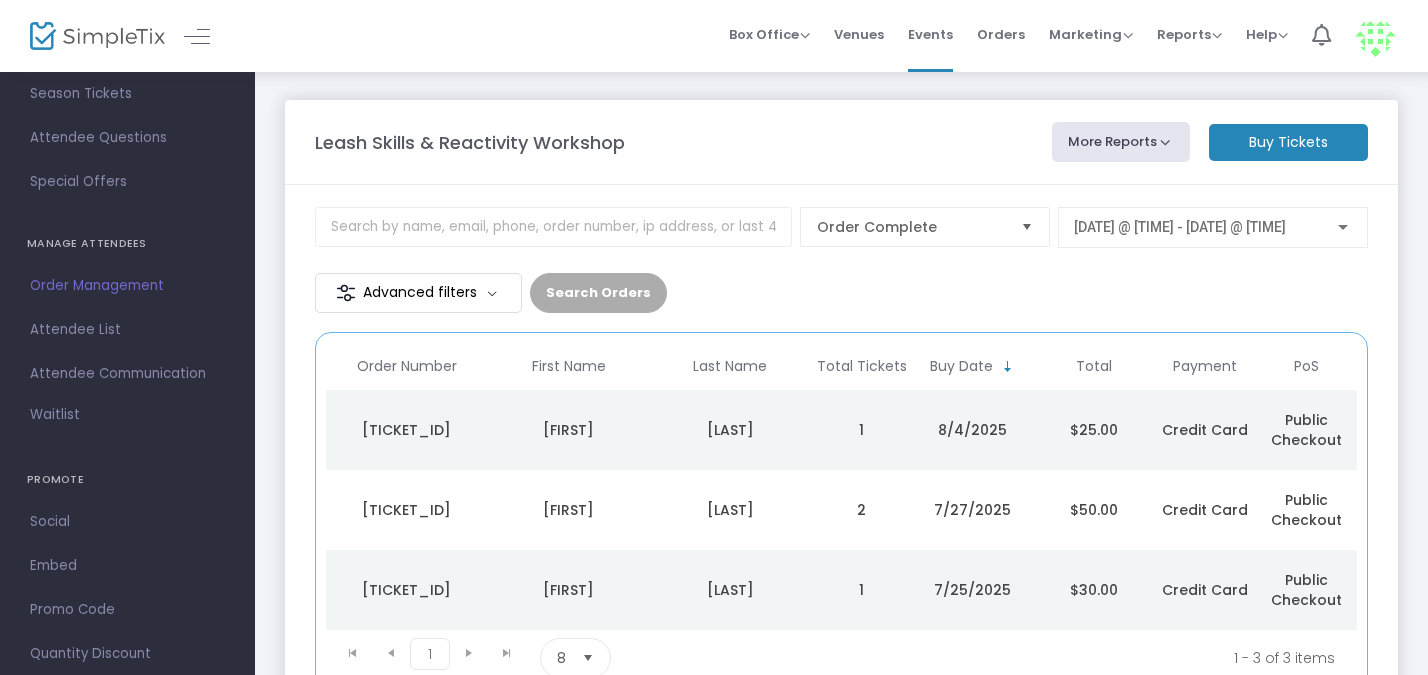scroll, scrollTop: 264, scrollLeft: 0, axis: vertical 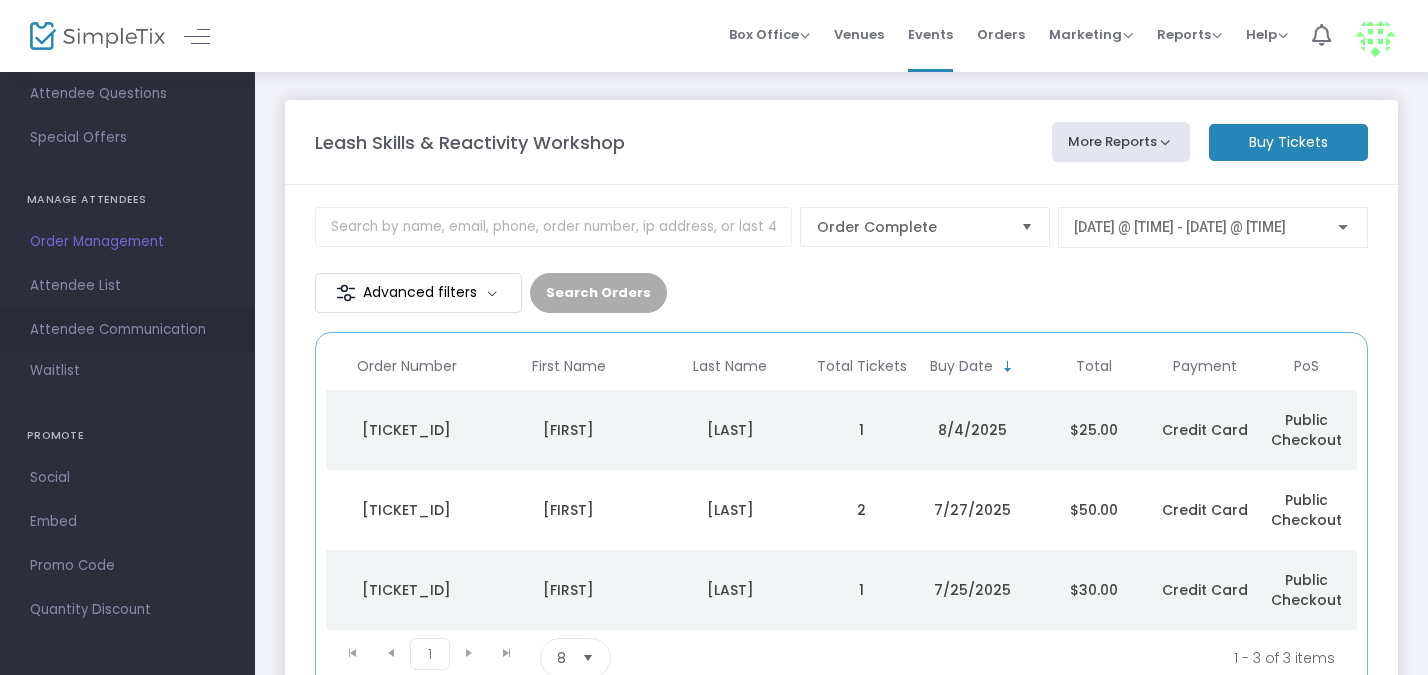 click on "Attendee Communication" at bounding box center [127, 330] 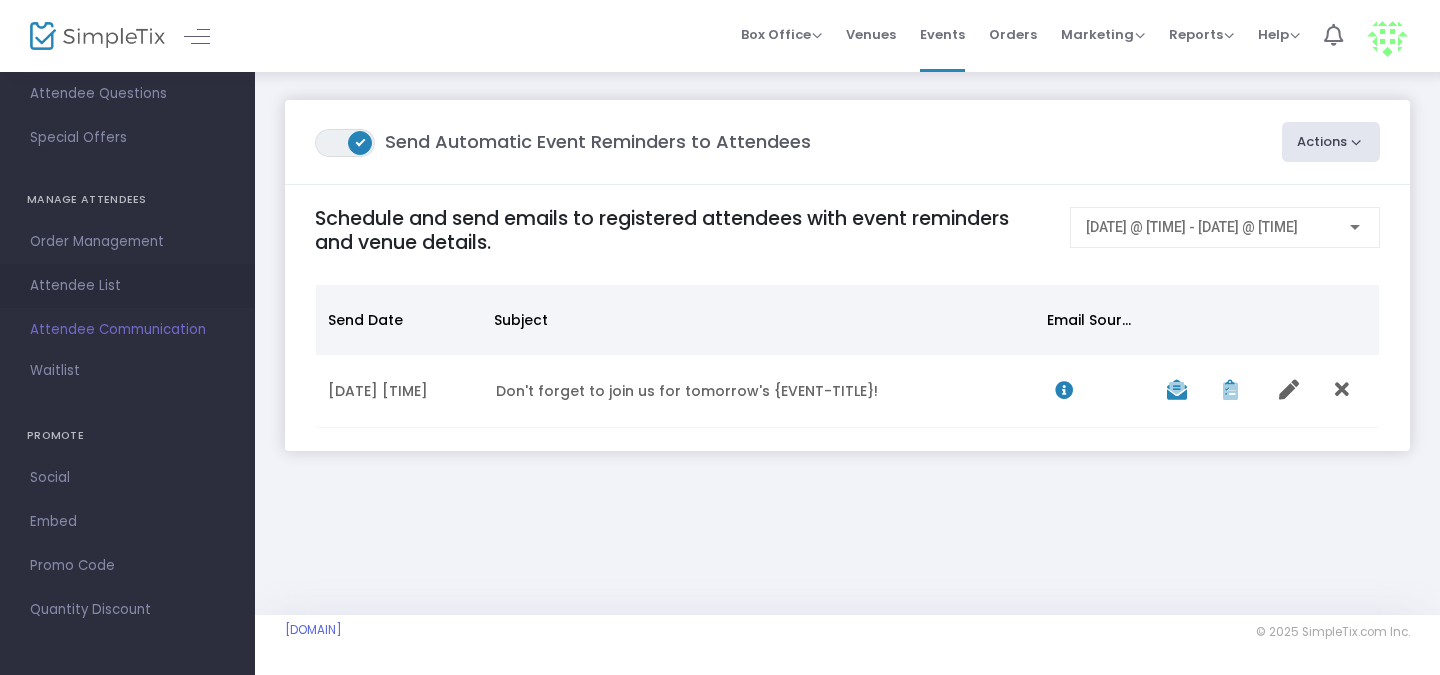 click on "Attendee List" at bounding box center (127, 286) 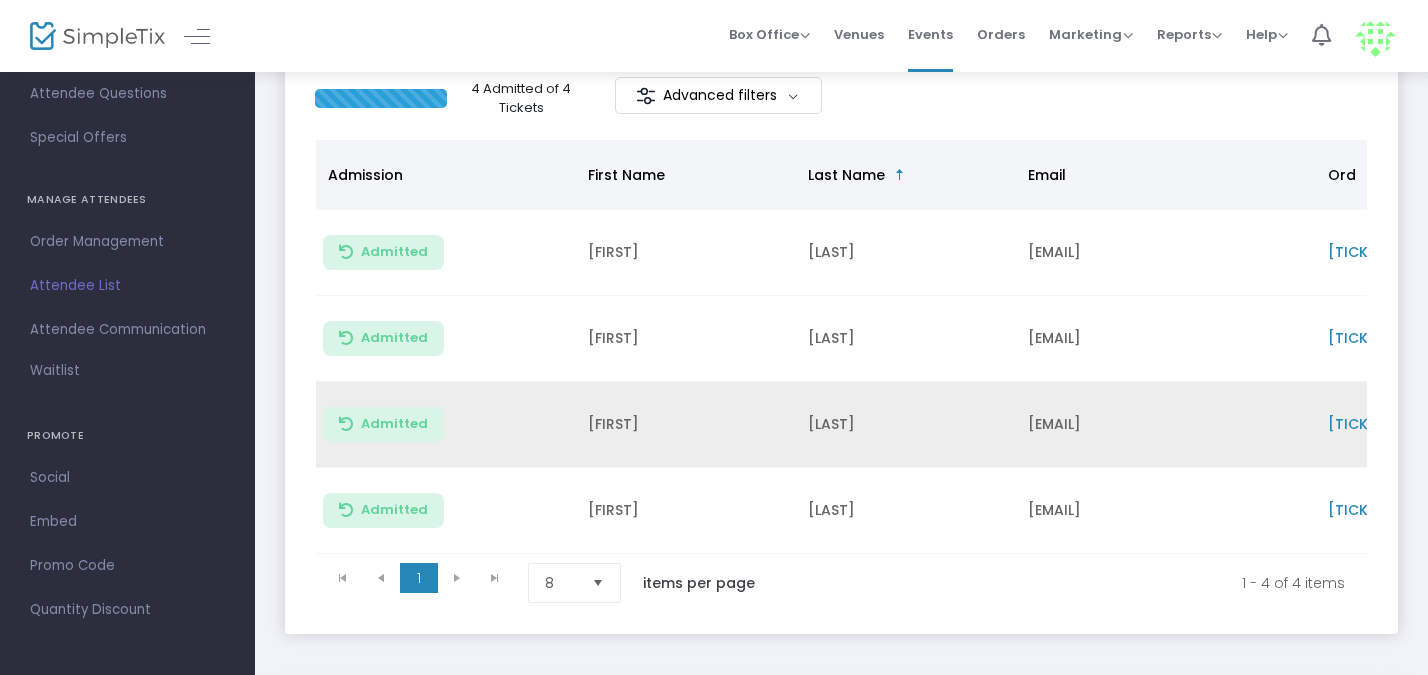 scroll, scrollTop: 187, scrollLeft: 0, axis: vertical 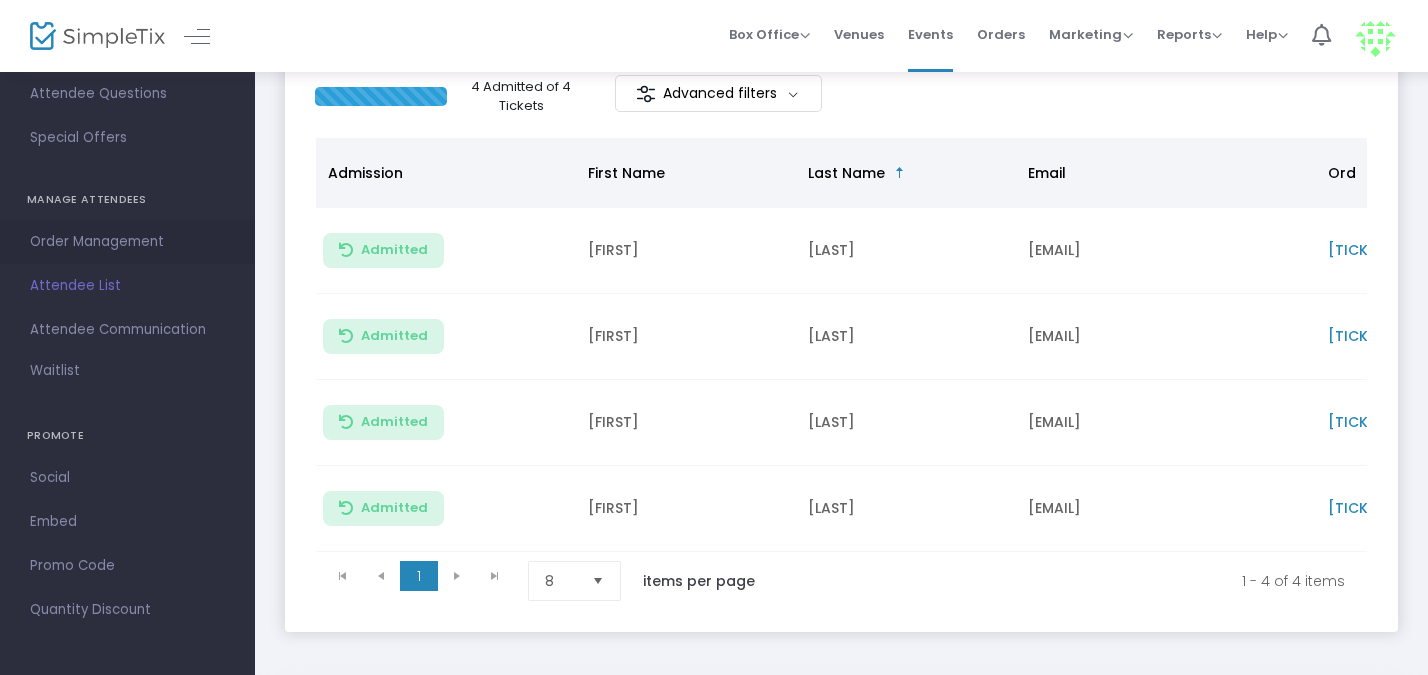 click on "Order Management" at bounding box center (127, 242) 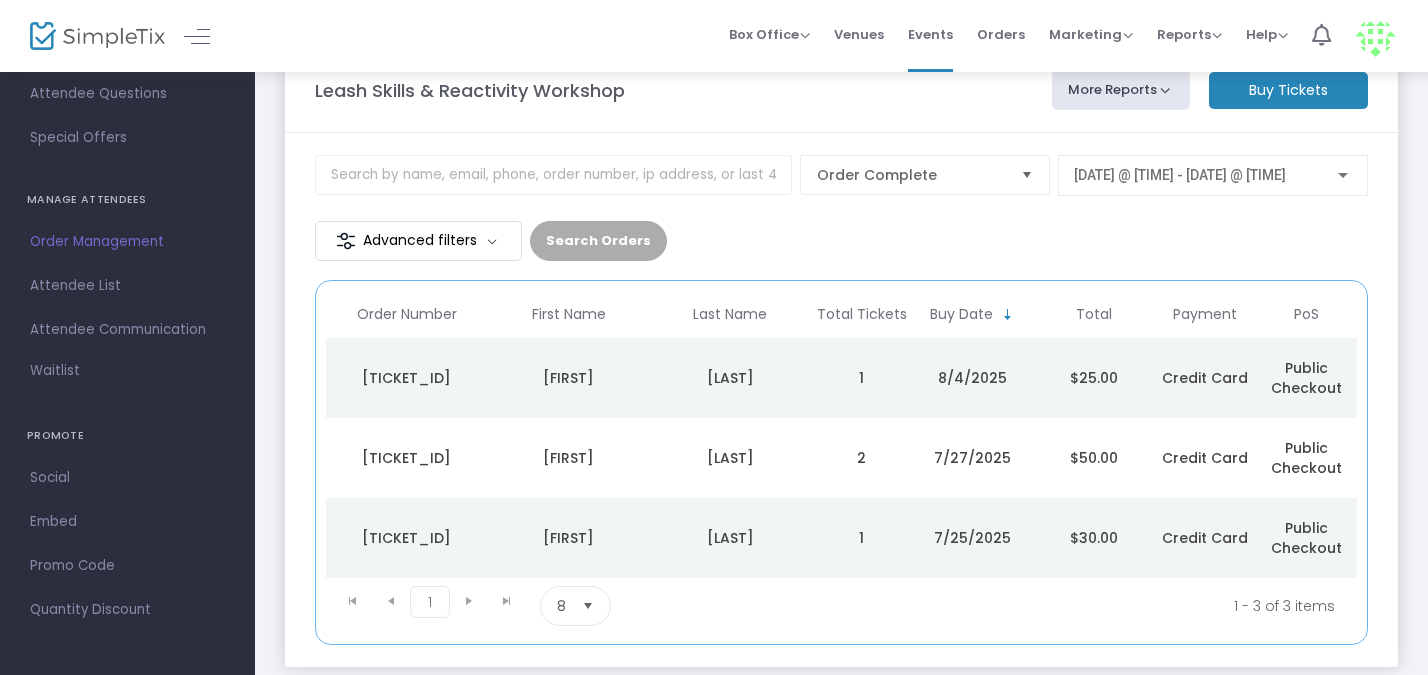 scroll, scrollTop: 48, scrollLeft: 0, axis: vertical 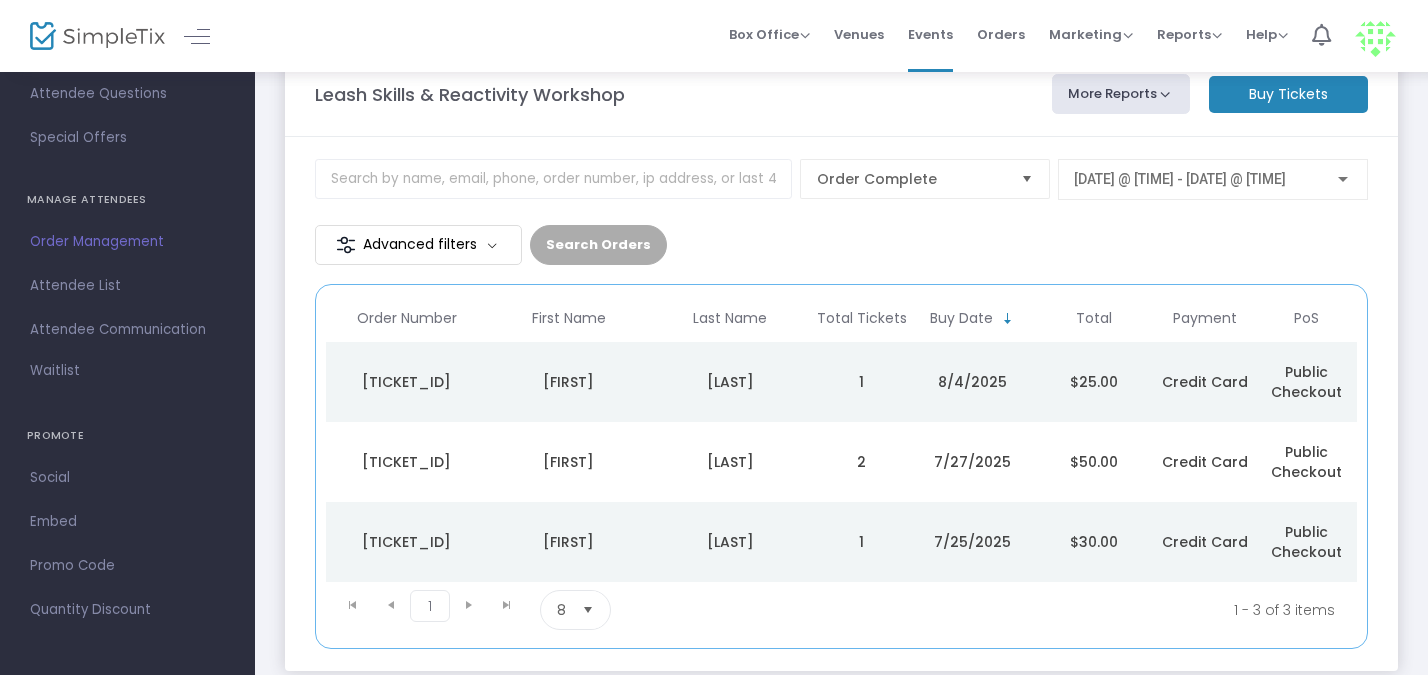 click at bounding box center (588, 610) 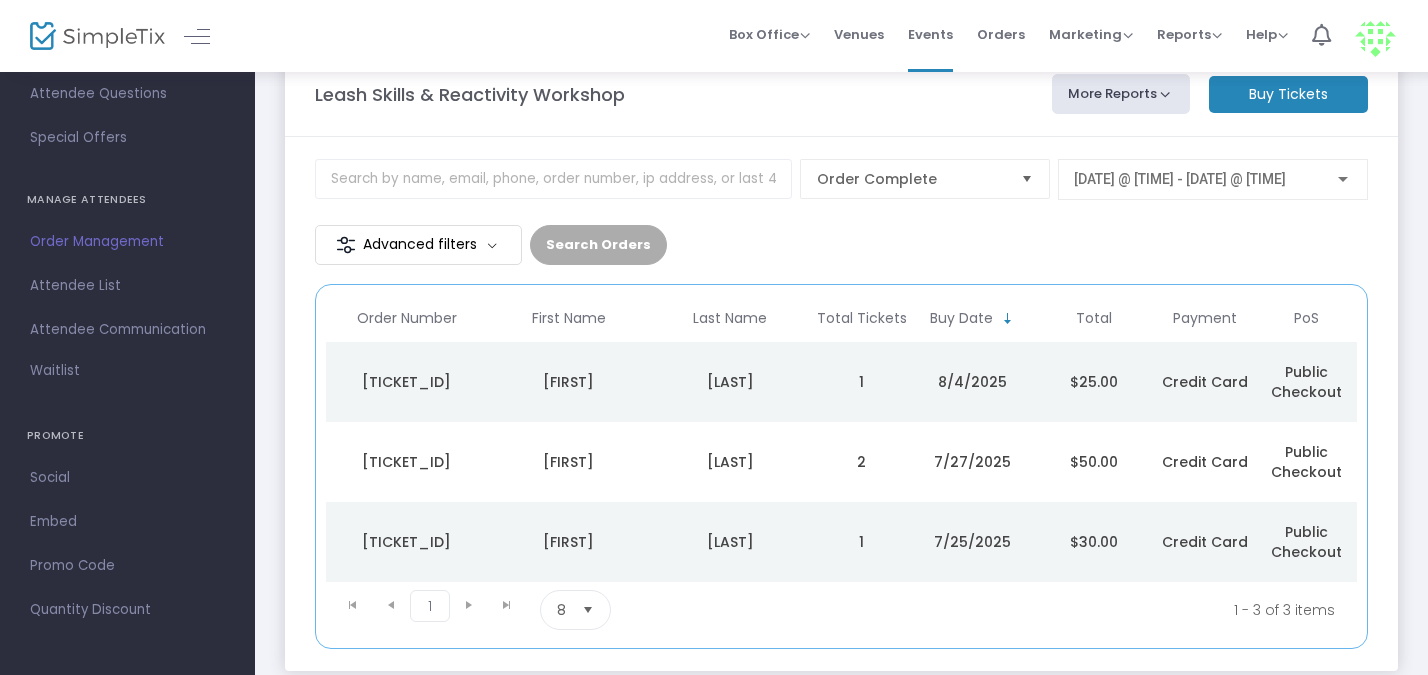 click on "8  items per page" 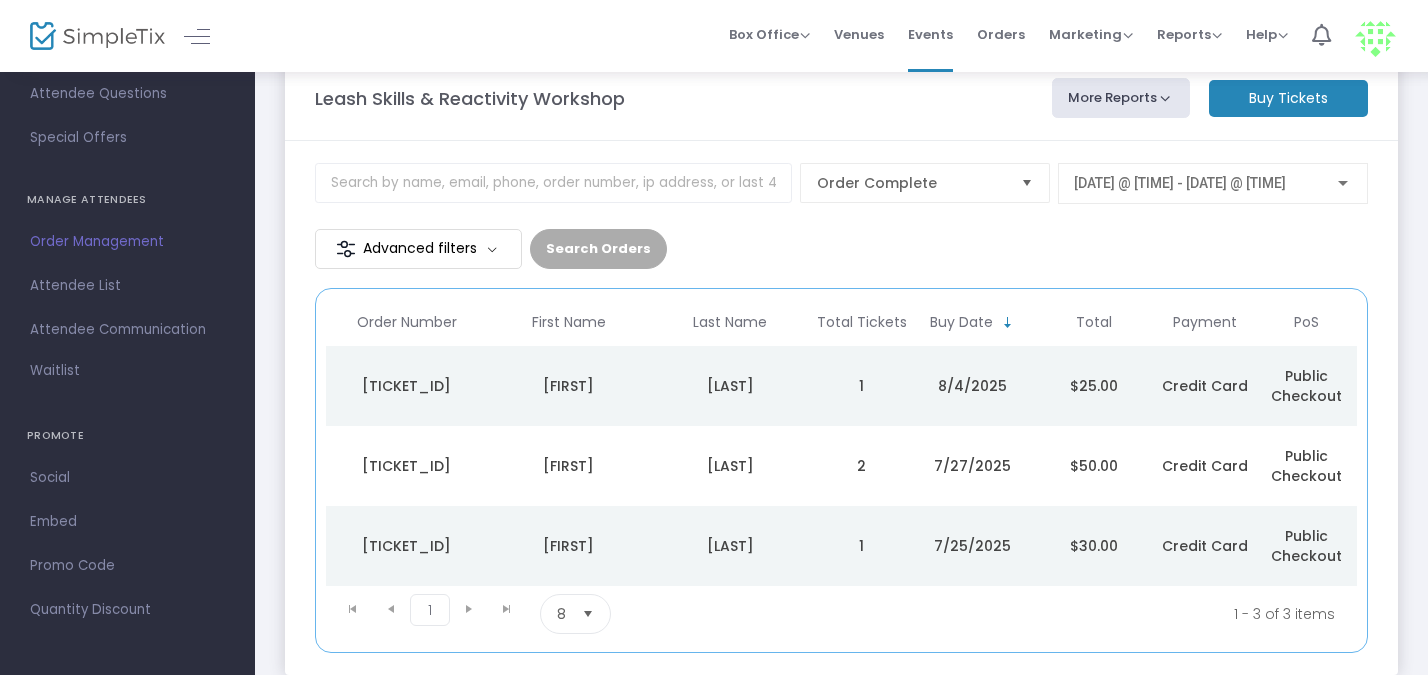 click on "More Reports" 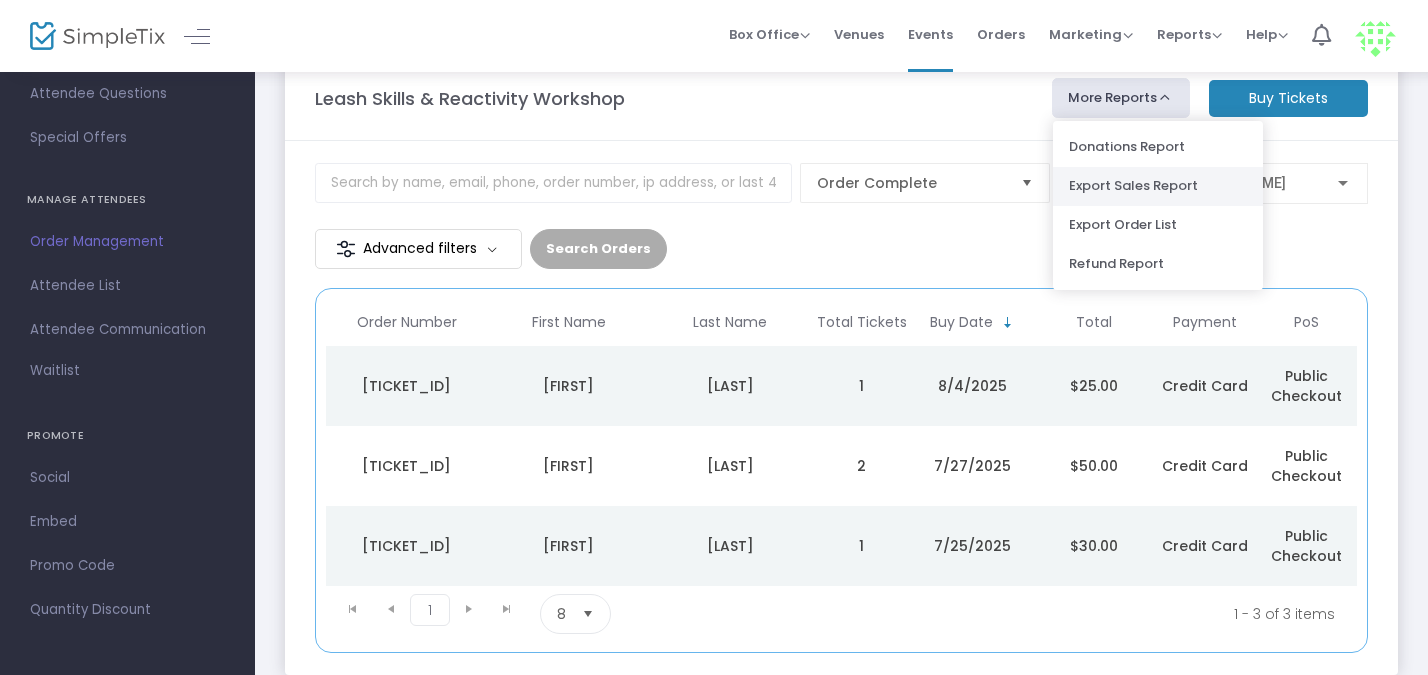 click on "Export Sales Report" 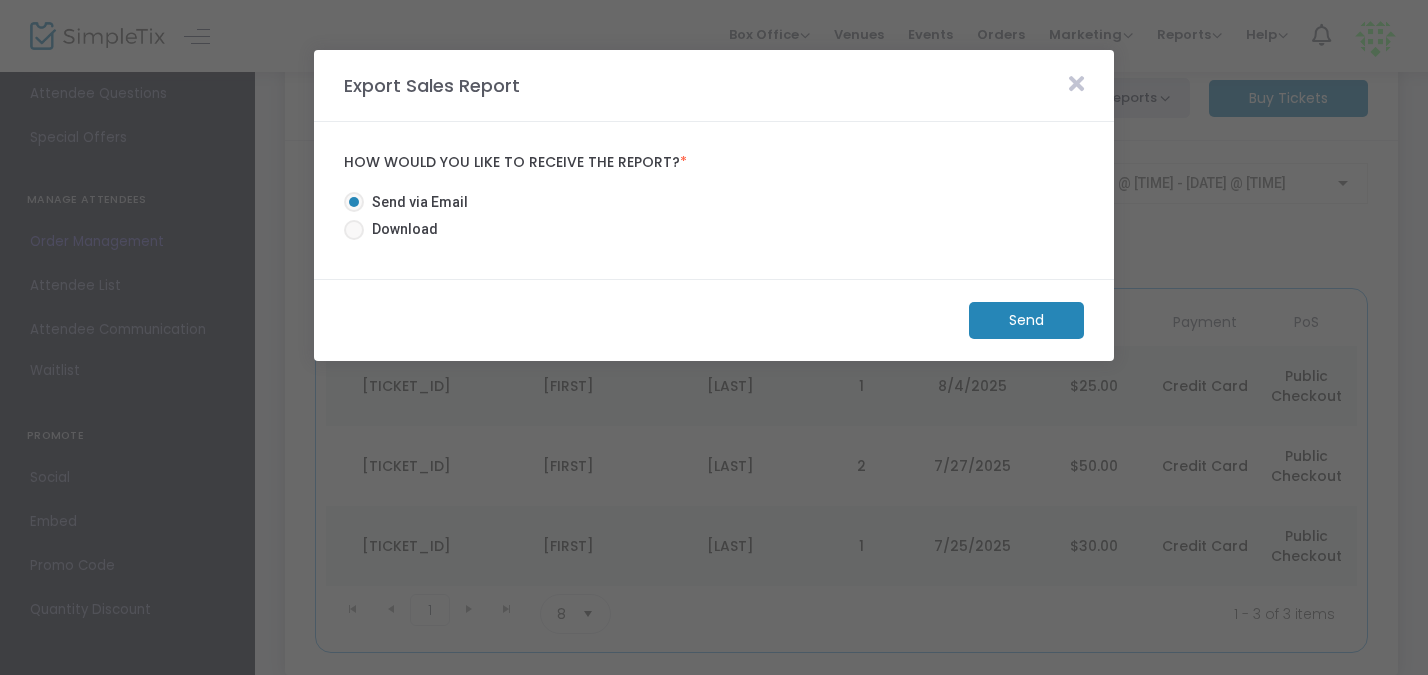 click at bounding box center [354, 230] 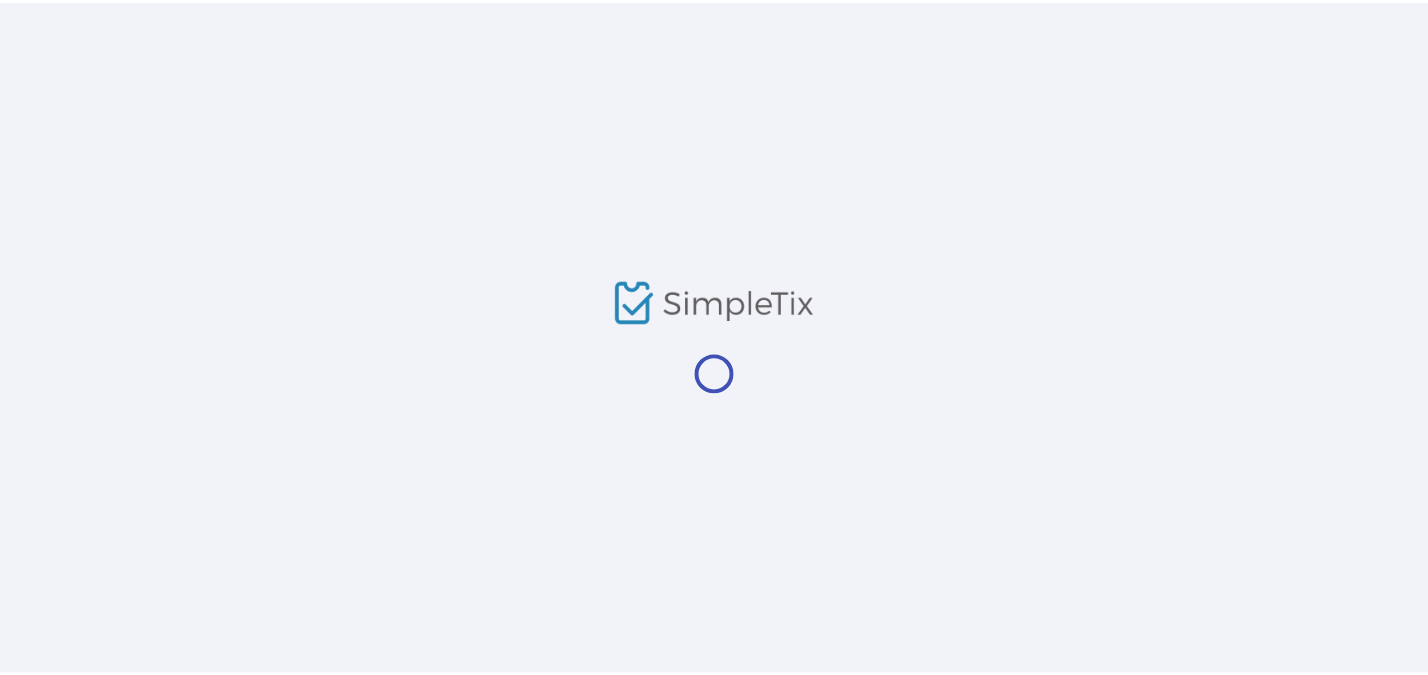scroll, scrollTop: 0, scrollLeft: 0, axis: both 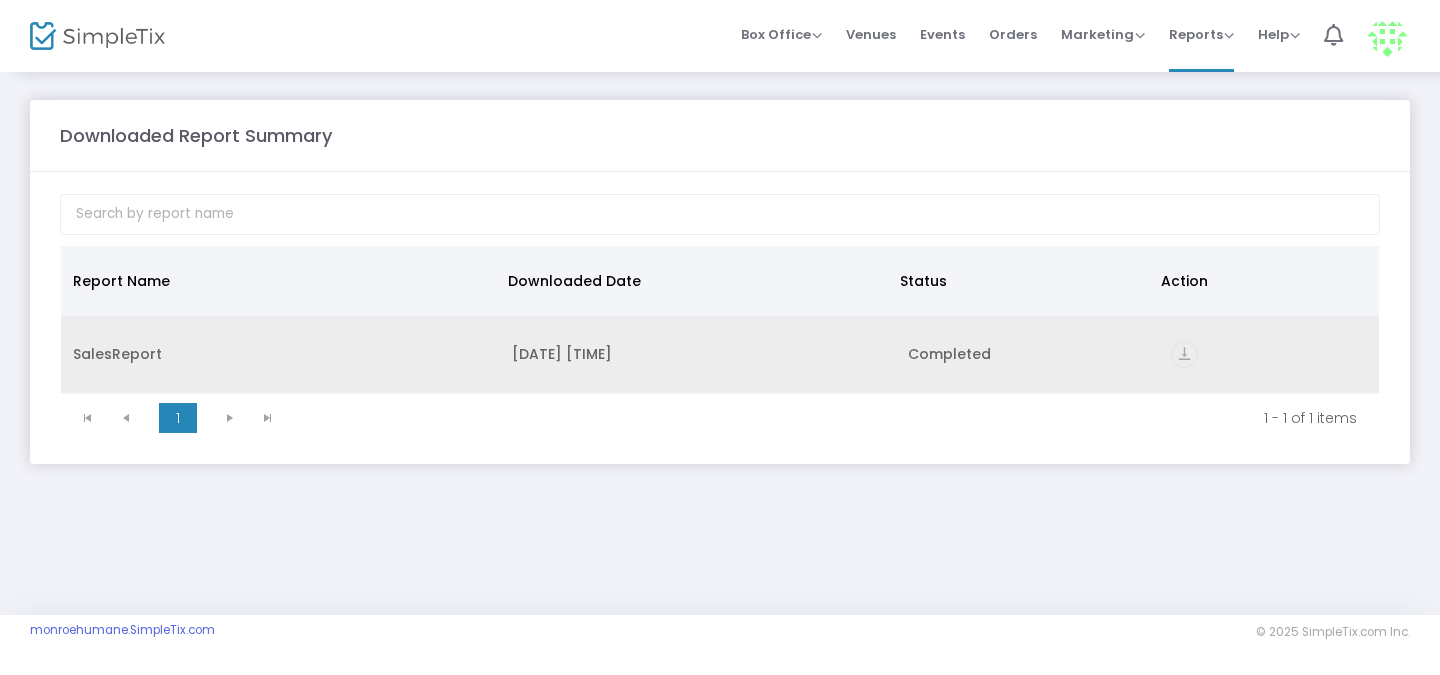 click on "vertical_align_bottom" 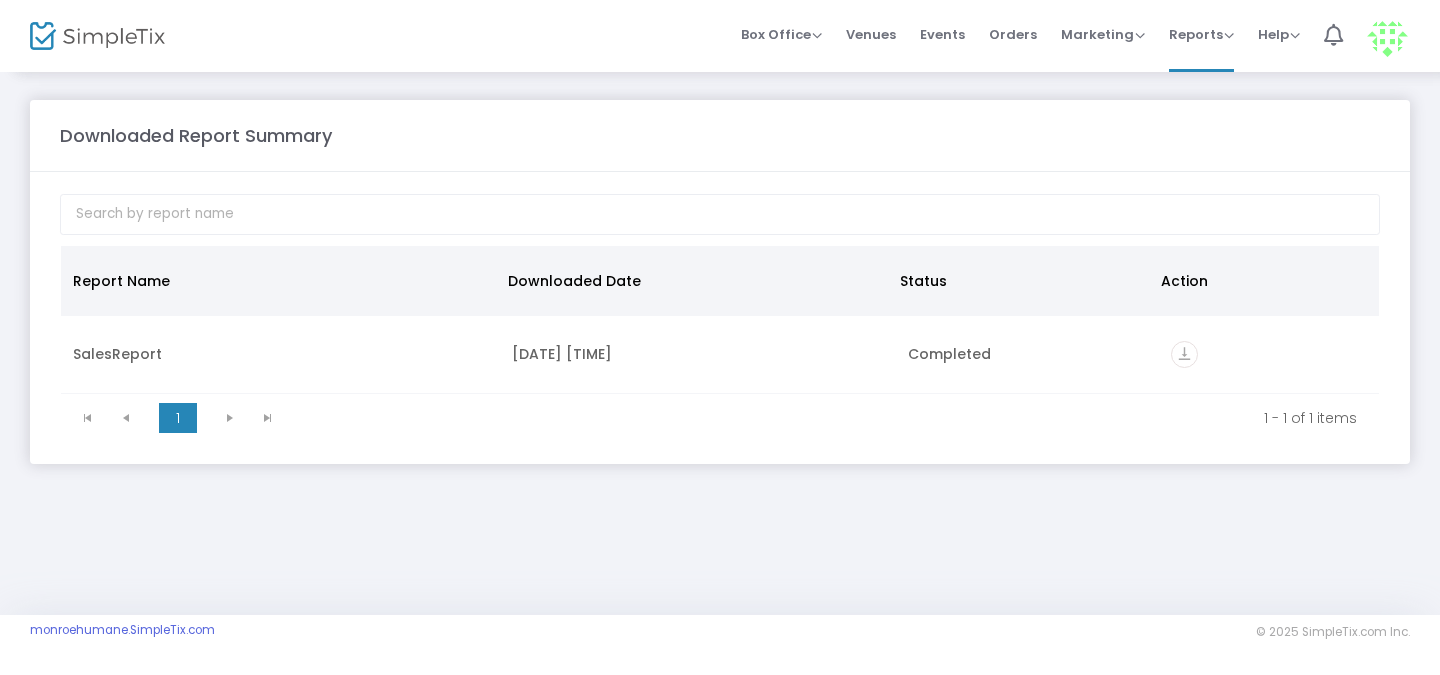 click 